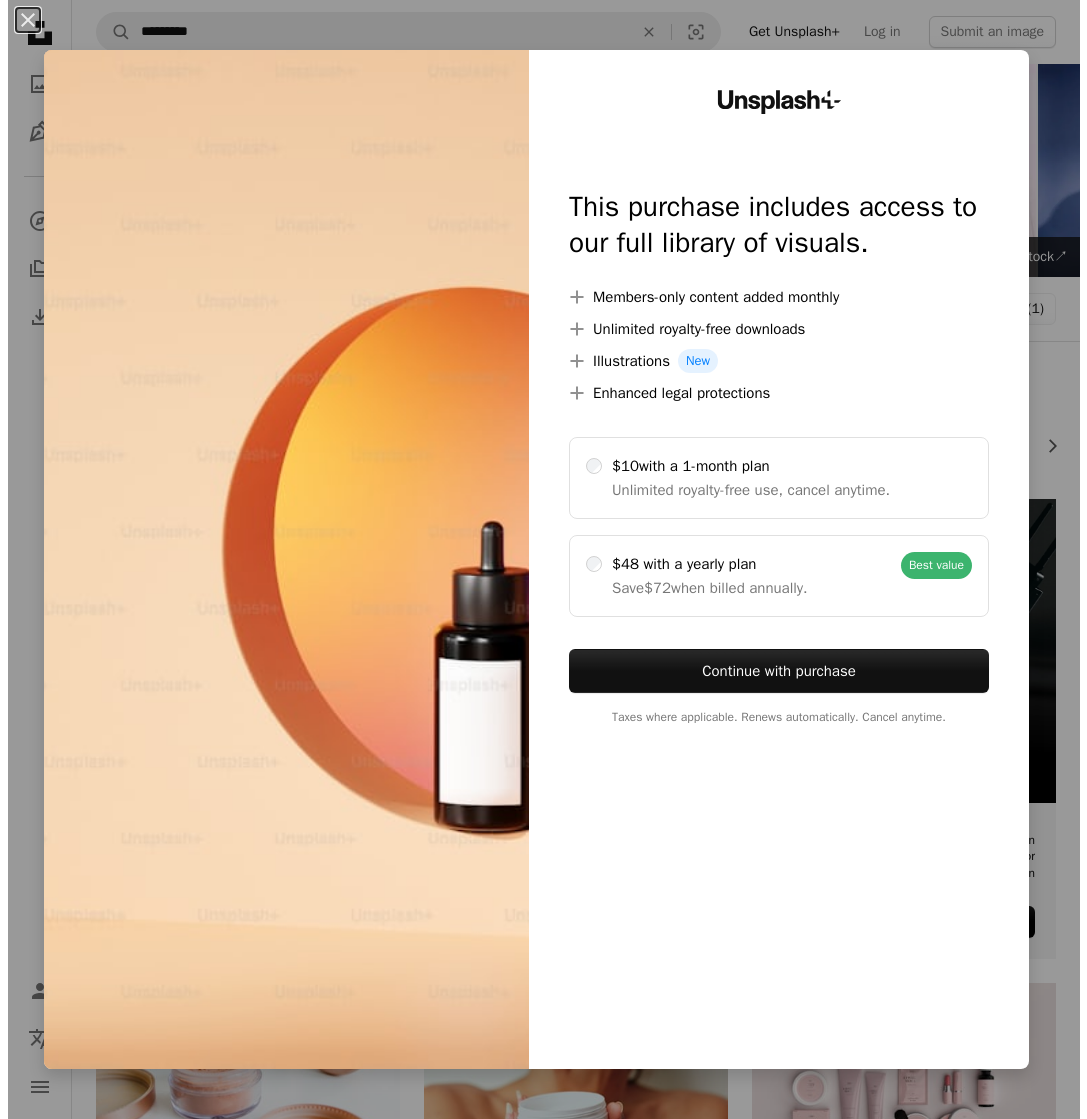 scroll, scrollTop: 600, scrollLeft: 0, axis: vertical 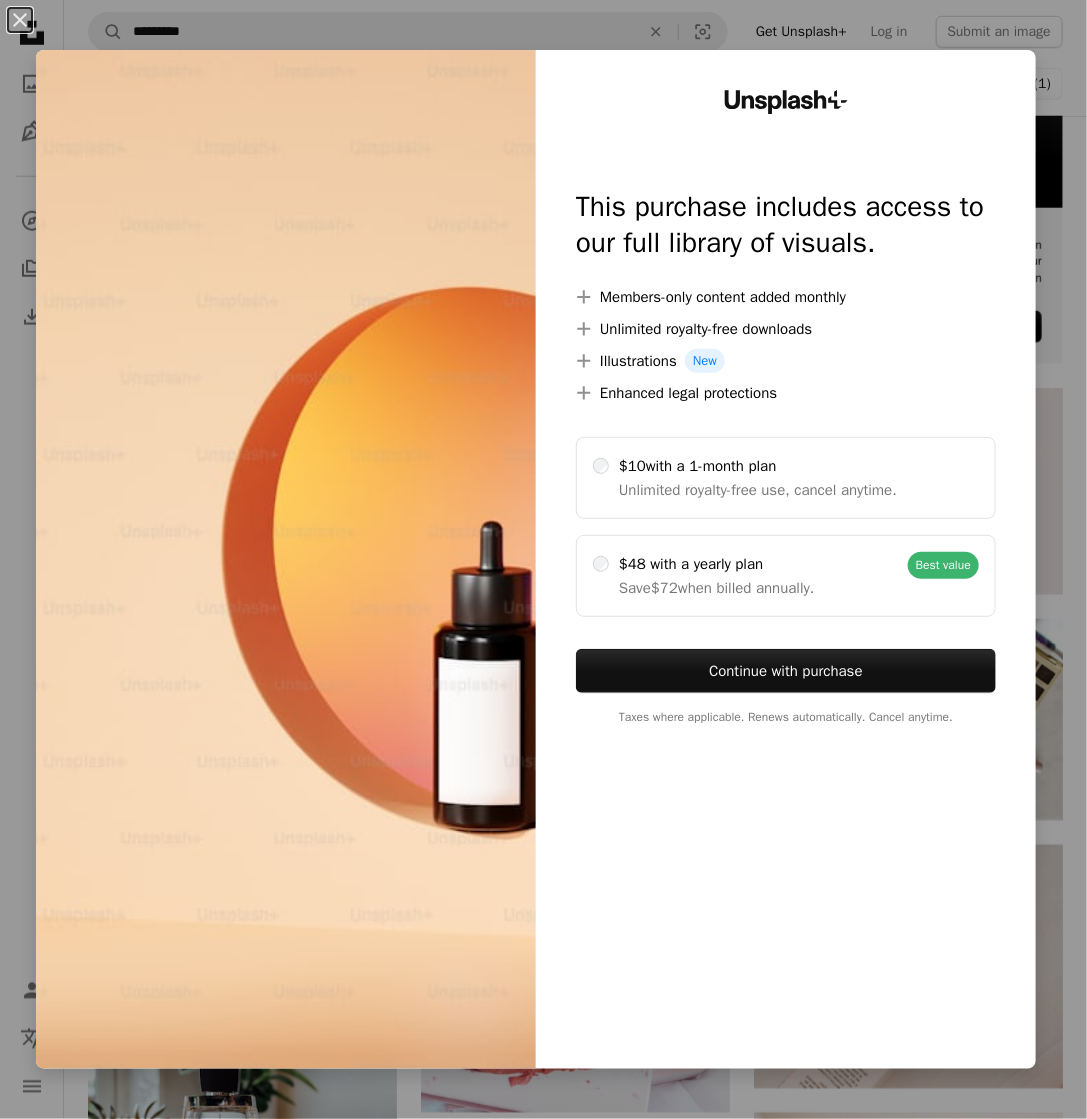 click on "An X shape Unsplash+ This purchase includes access to our full library of visuals. A plus sign Members-only content added monthly A plus sign Unlimited royalty-free downloads A plus sign Illustrations  New A plus sign Enhanced legal protections $10  with a 1-month plan Unlimited royalty-free use, cancel anytime. $48   with a yearly plan Save  $72  when billed annually. Best value Continue with purchase Taxes where applicable. Renews automatically. Cancel anytime." at bounding box center [543, 559] 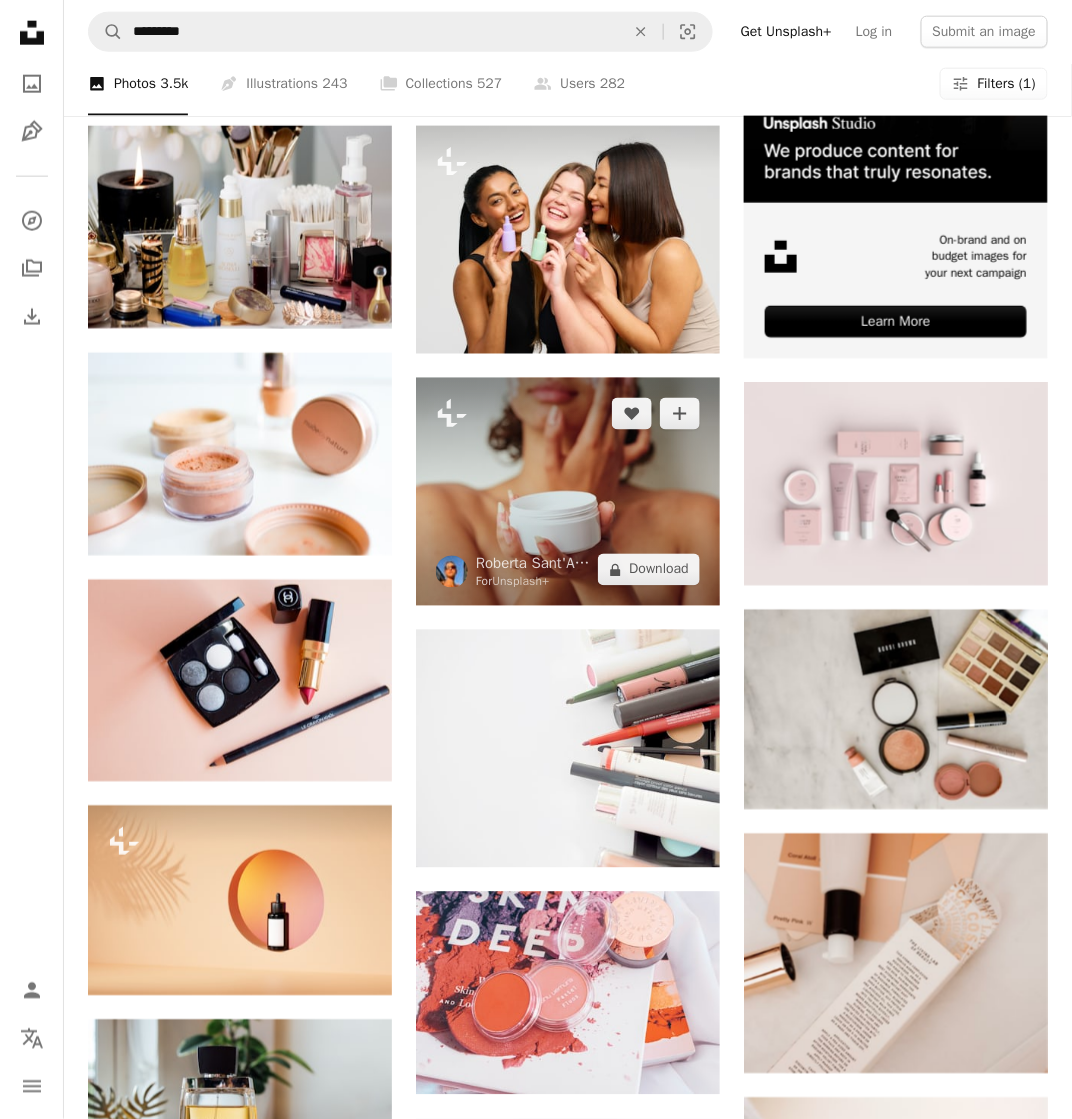 click at bounding box center (568, 492) 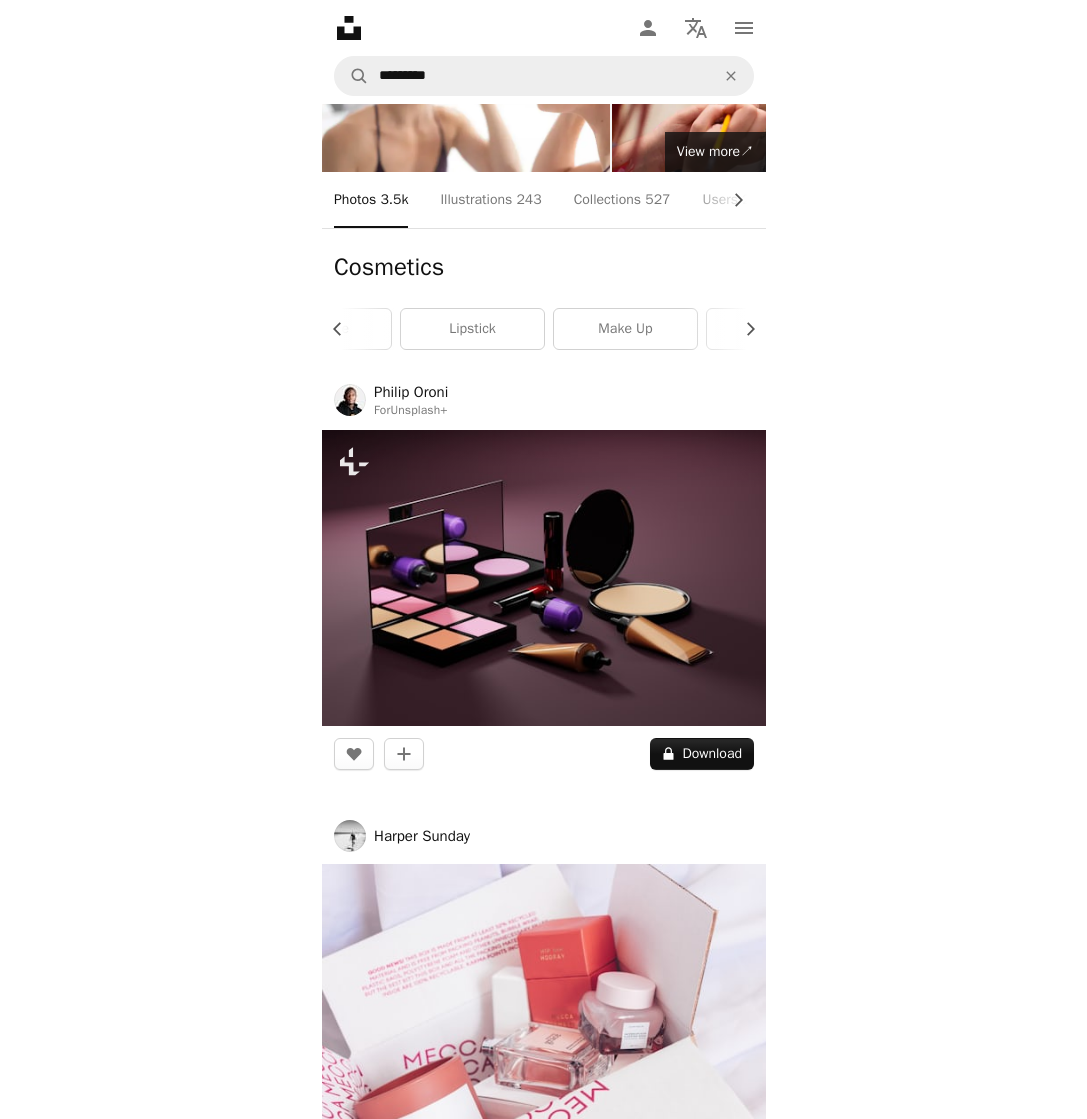 scroll, scrollTop: 204, scrollLeft: 0, axis: vertical 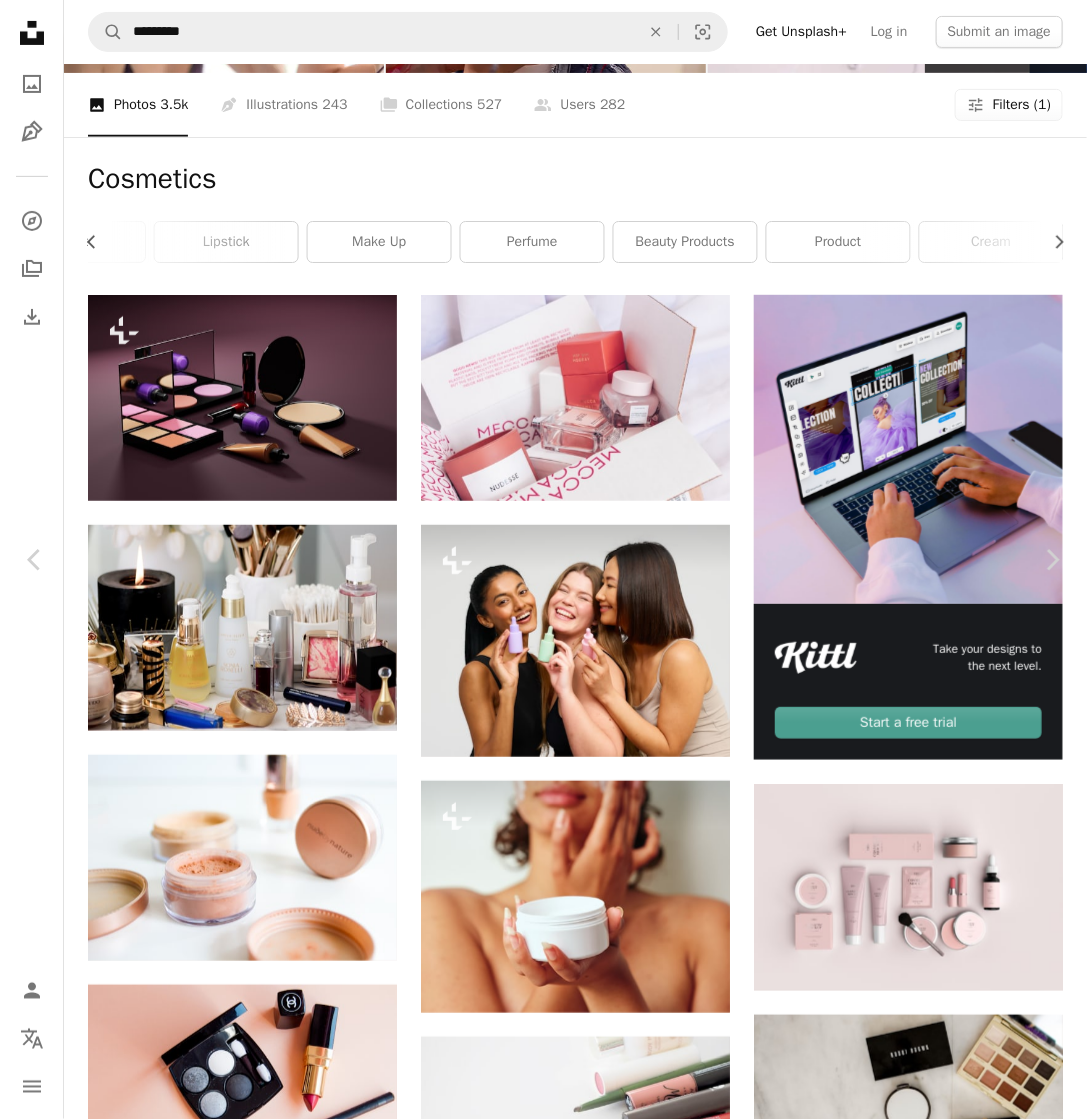 click on "Say thanks! Give a shoutout to  [FIRST] [LAST]  on social or copy the text below to attribute. Photo by  [FIRST] [LAST]  on  Unsplash
Copy content ... Available for hire ... Published on  [DATE] ... Licensed under the  Unsplash+ License ..." at bounding box center [543, 3745] 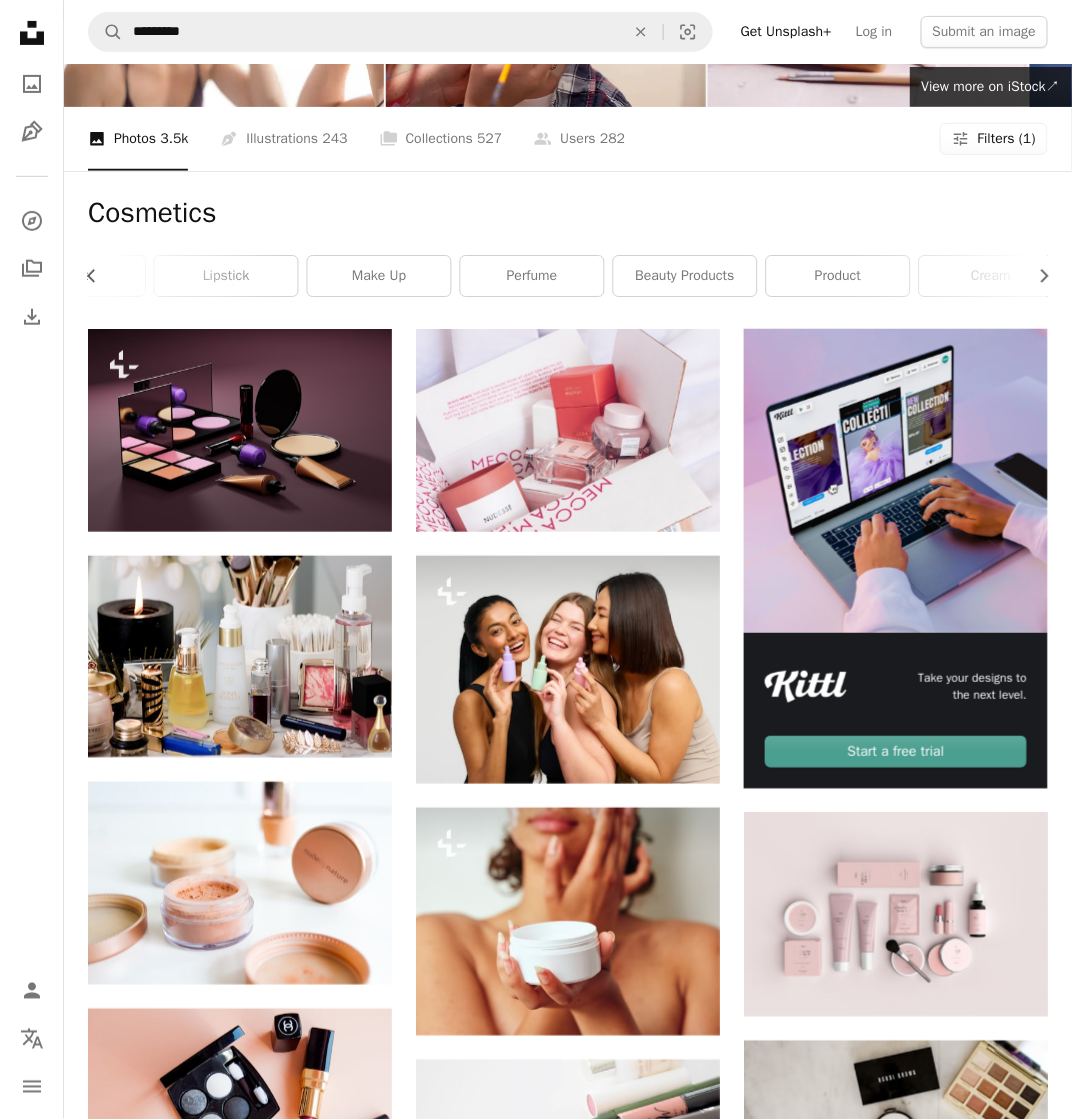 scroll, scrollTop: 0, scrollLeft: 0, axis: both 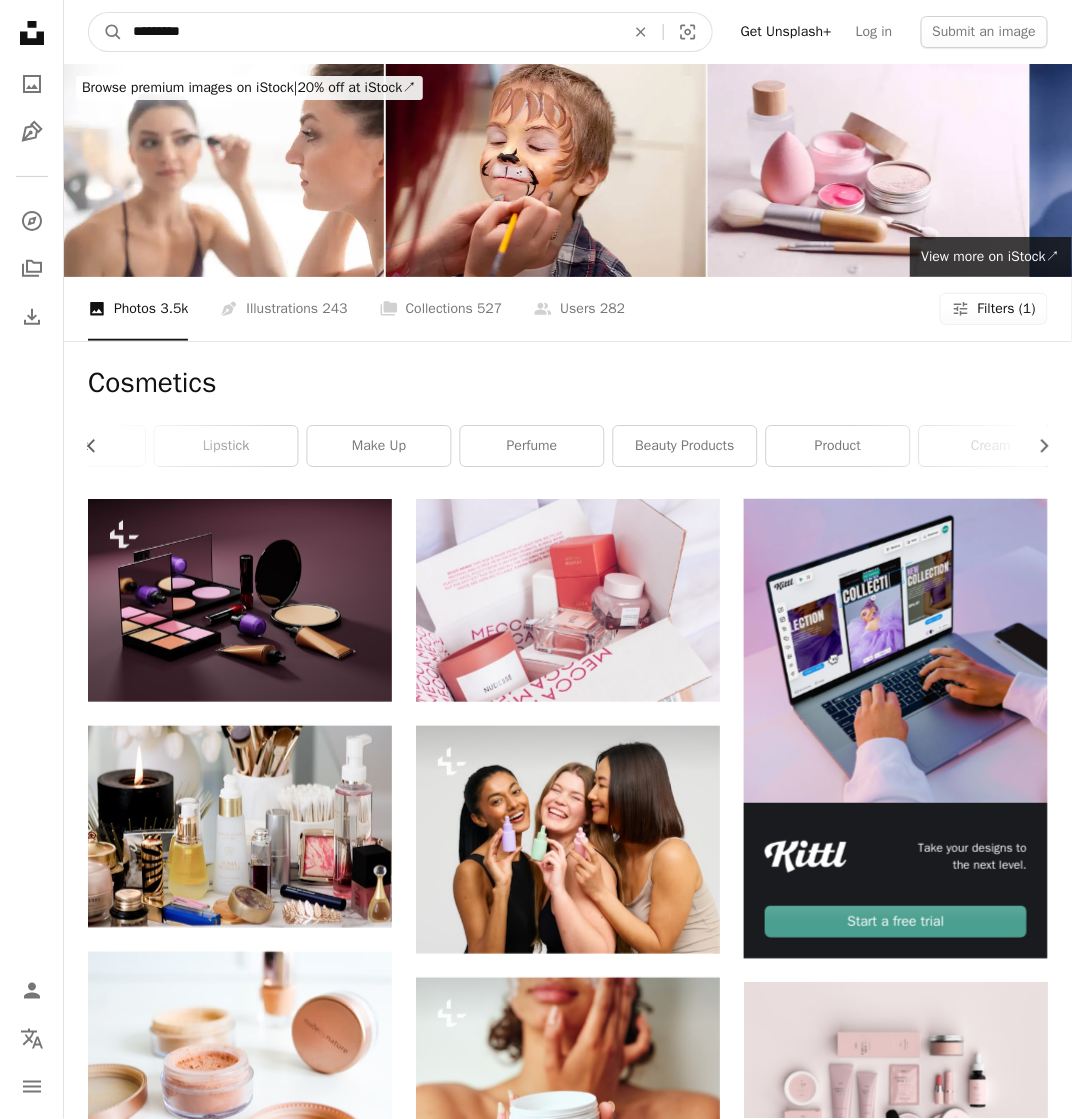 click on "*********" at bounding box center [371, 32] 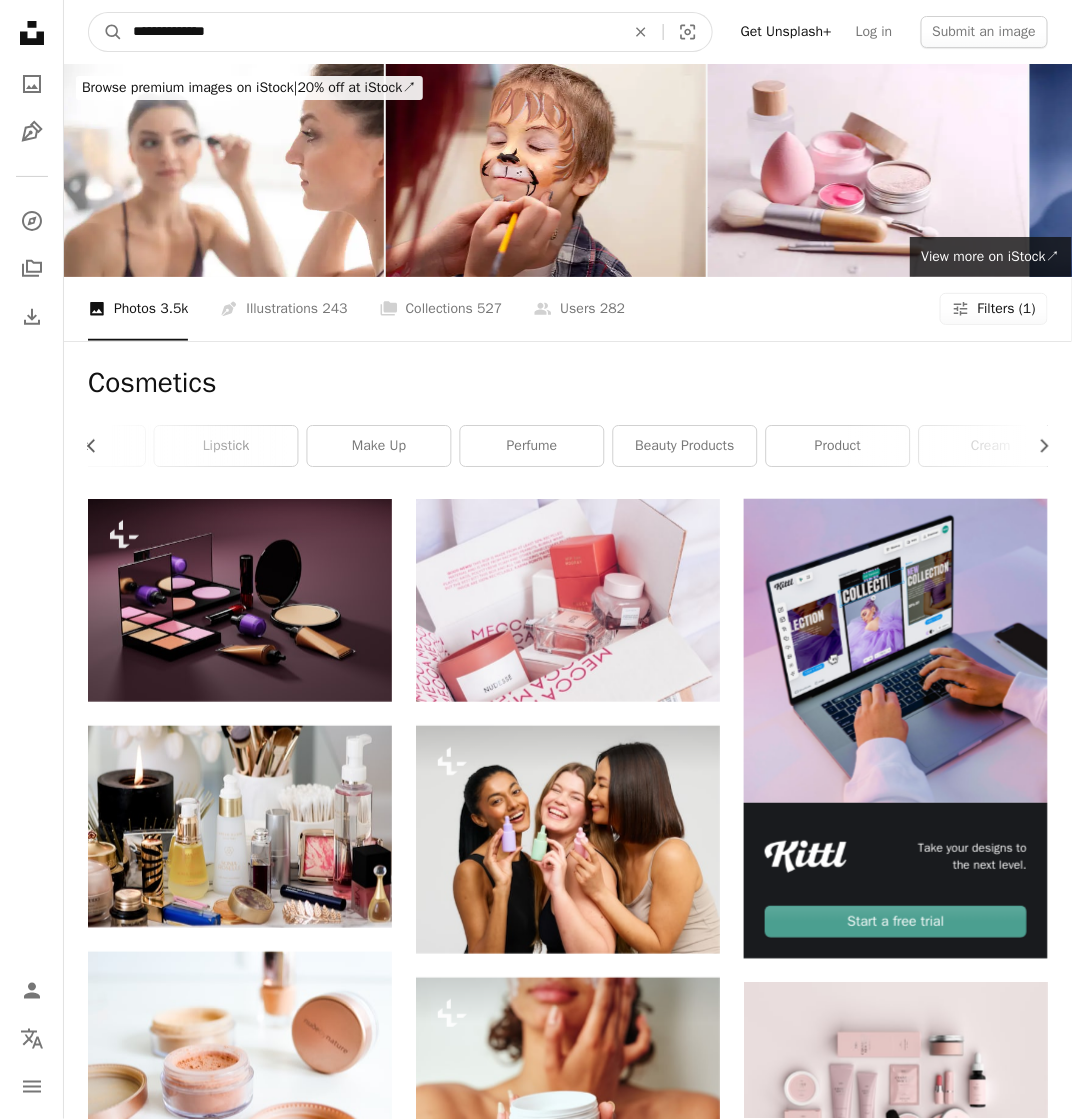 type on "**********" 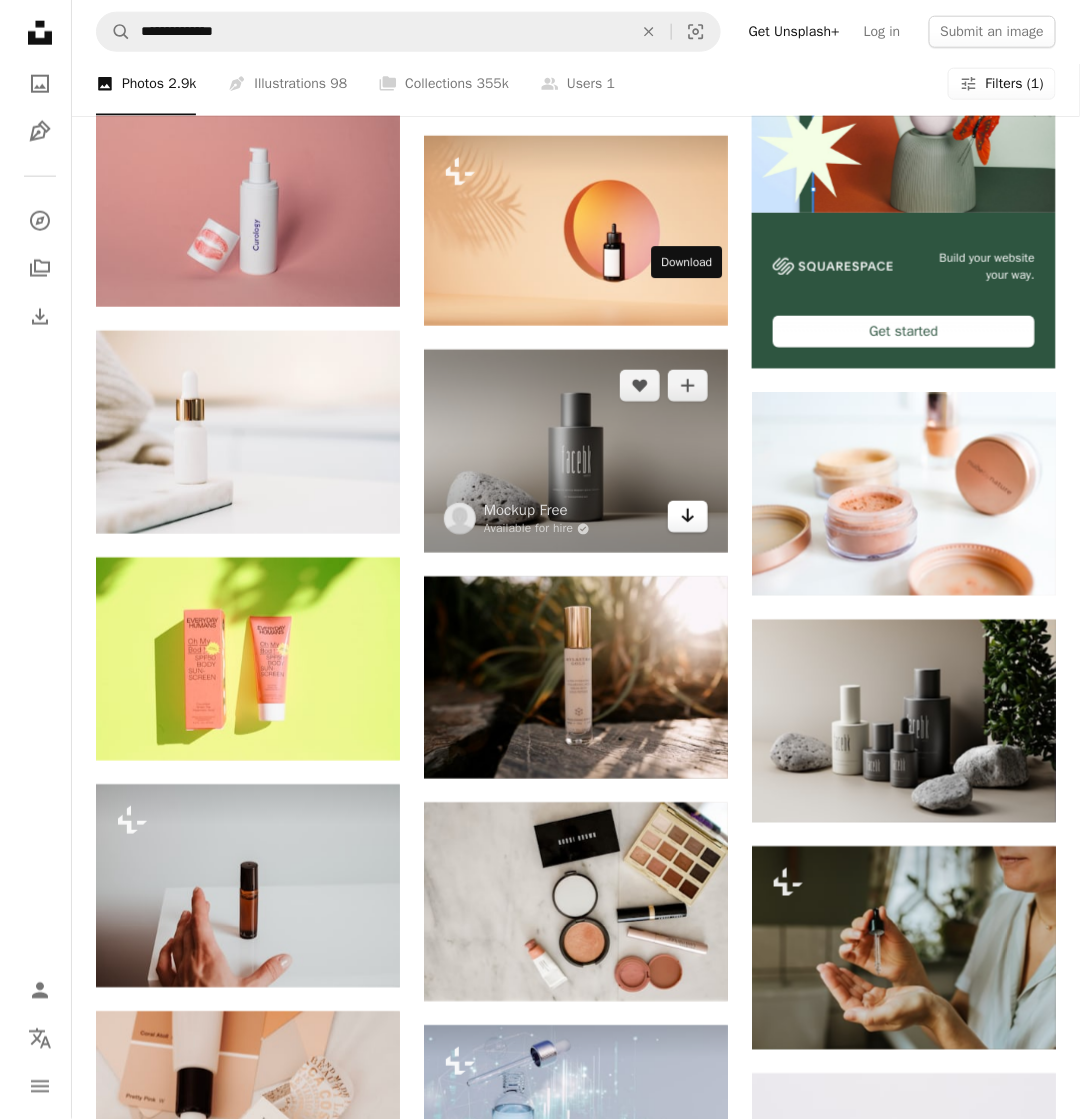 scroll, scrollTop: 700, scrollLeft: 0, axis: vertical 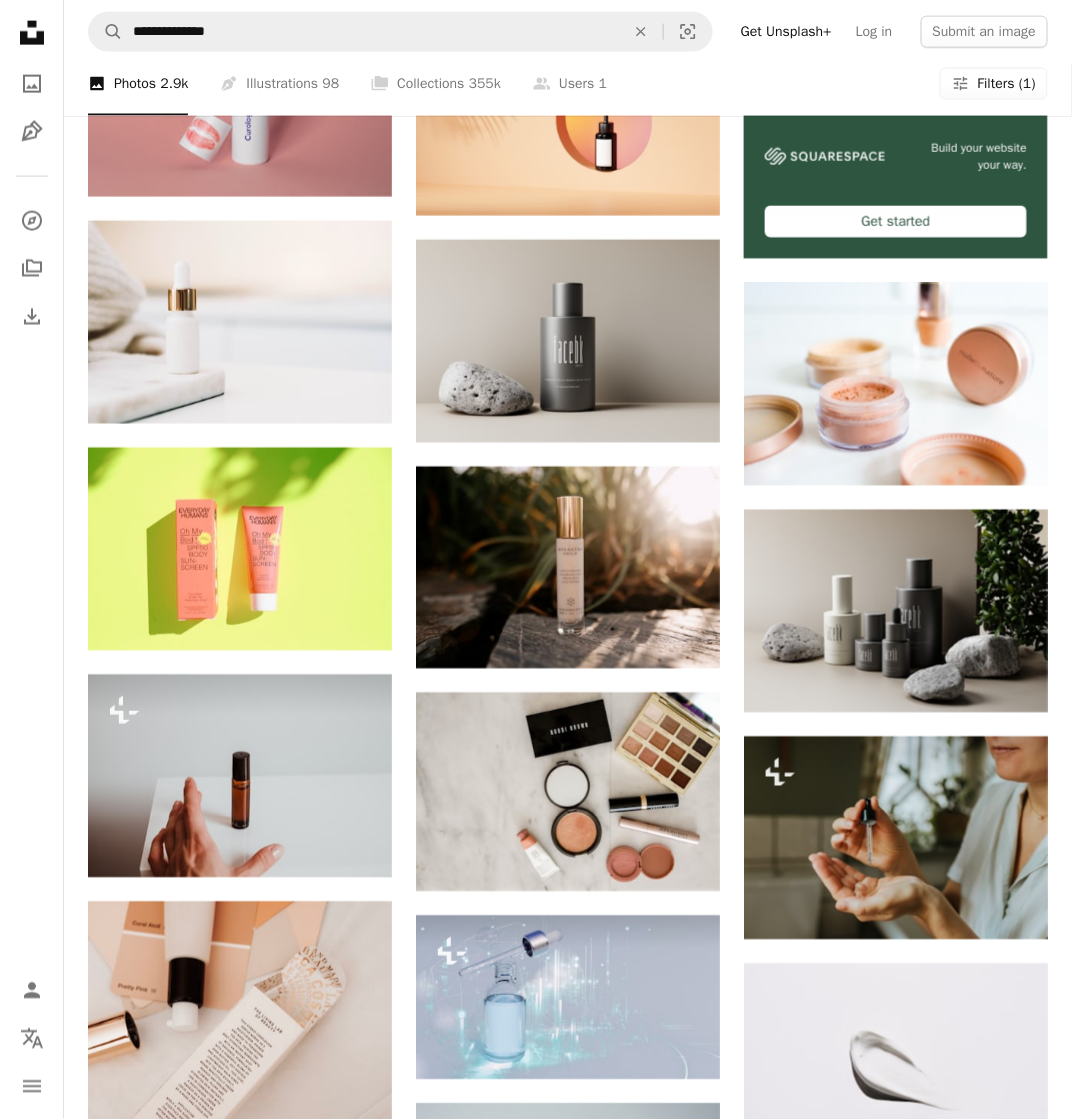 click at bounding box center [896, 1292] 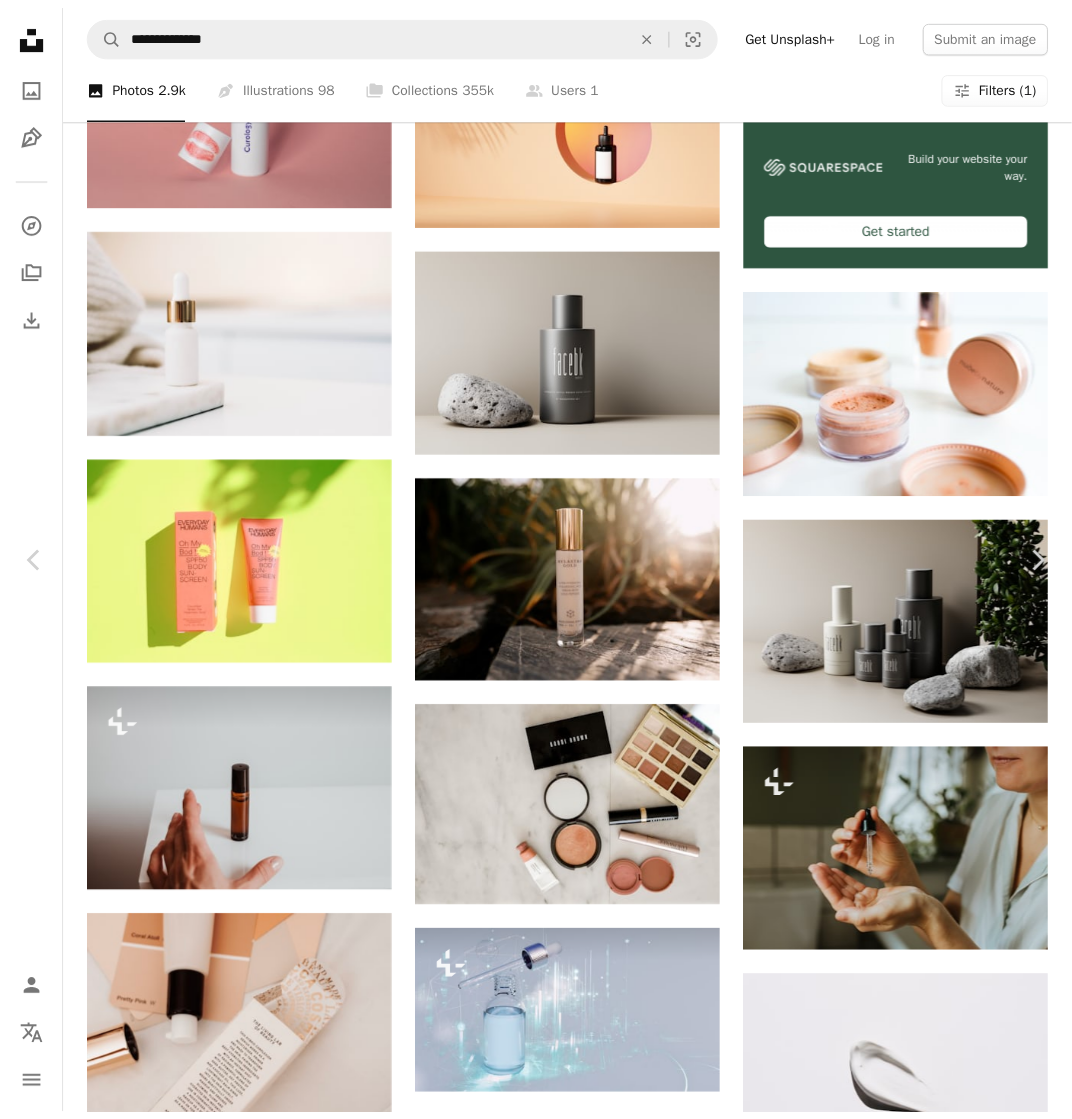 scroll, scrollTop: 0, scrollLeft: 0, axis: both 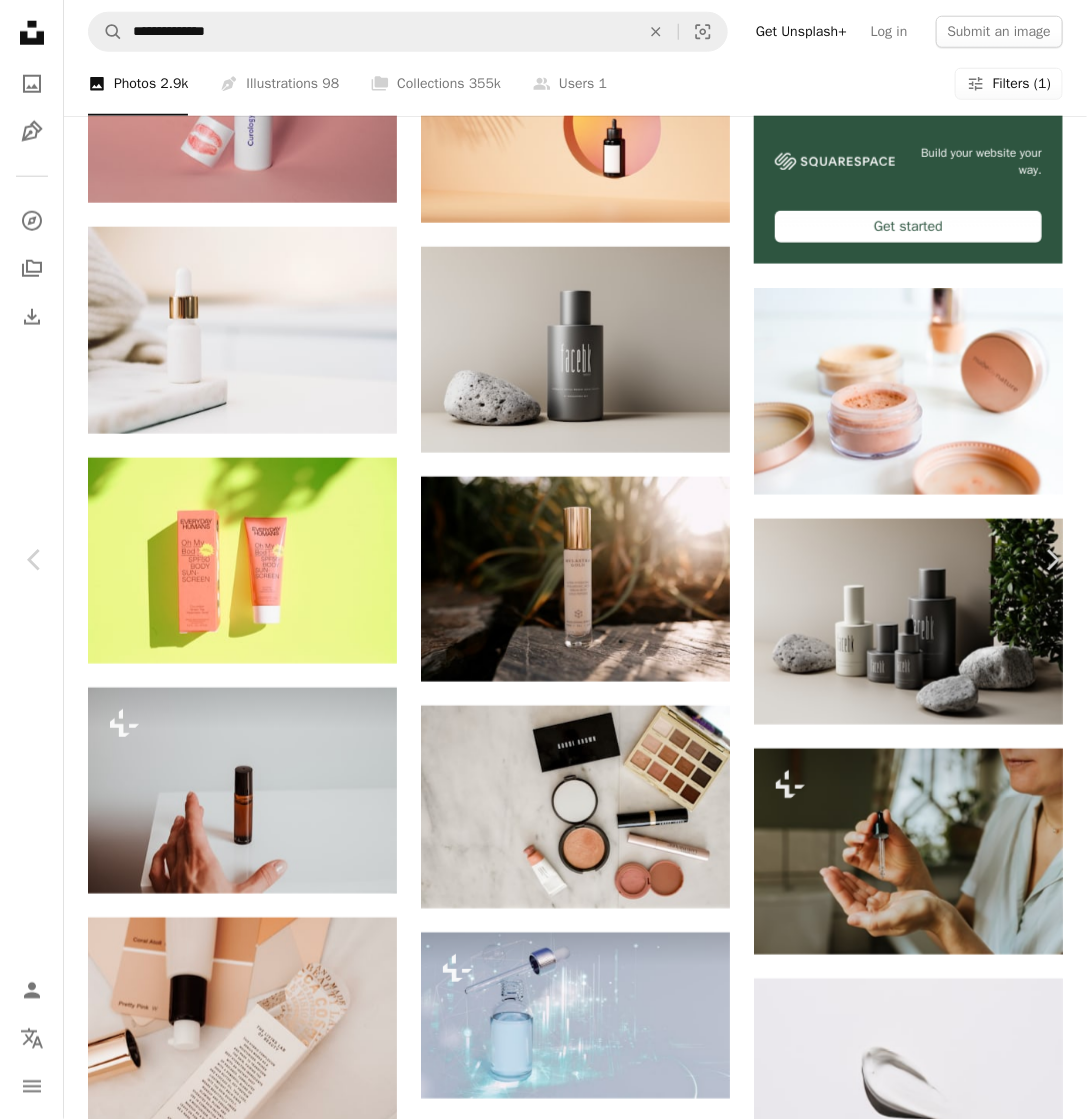 click on "Chevron down" 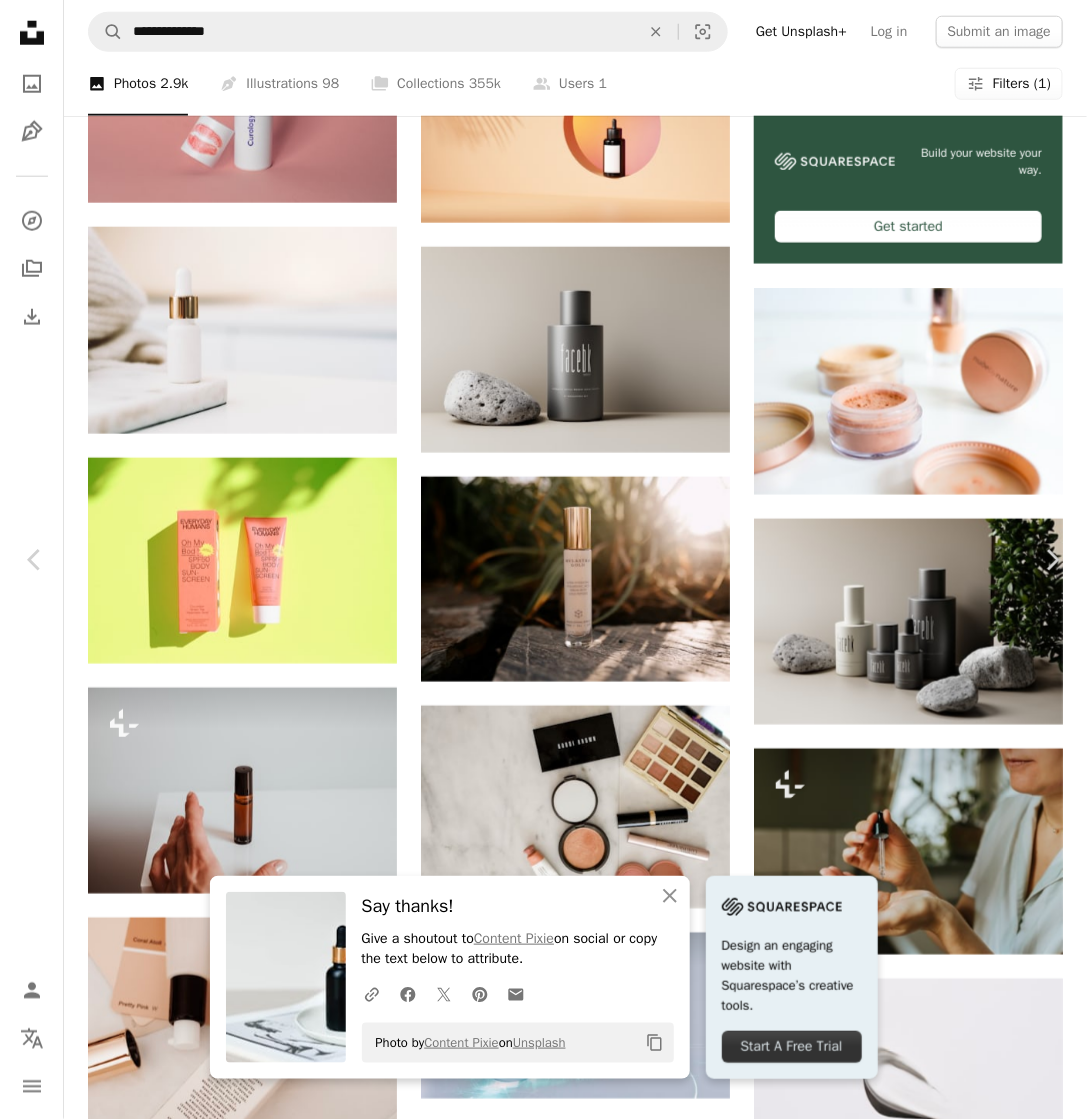 click on "Say thanks! Give a shoutout to  [FIRST] [LAST]  on social or copy the text below to attribute. Photo by  [FIRST] [LAST]  on  Unsplash
Copy content Design an engaging website with Squarespace’s creative tools. Start A Free Trial [FIRST] [LAST] Available for hire ... A map marker [CITY], [STATE] Published on  [DATE] ... Free to use under the  Unsplash License ..." at bounding box center [543, 4727] 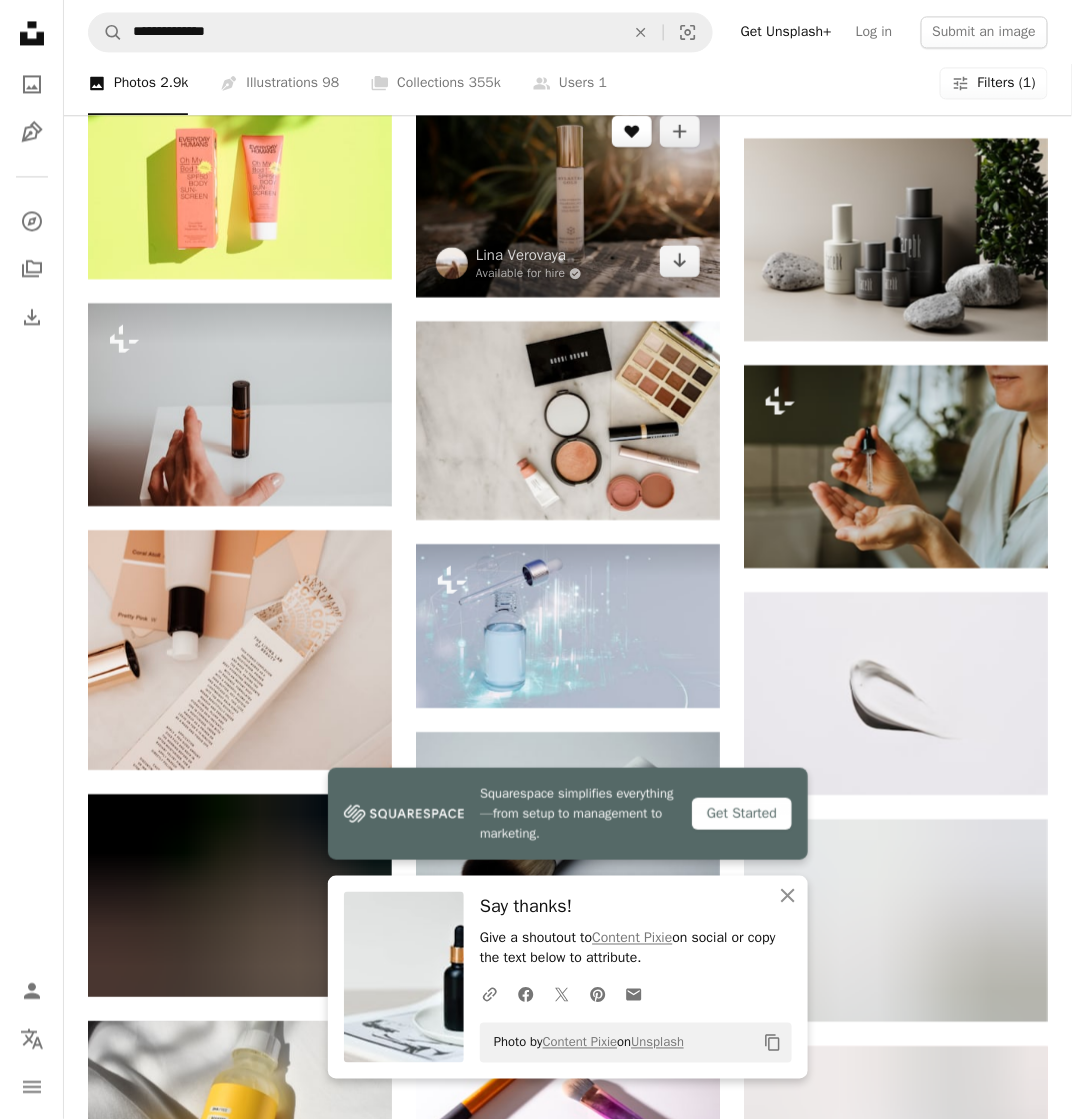 scroll, scrollTop: 1100, scrollLeft: 0, axis: vertical 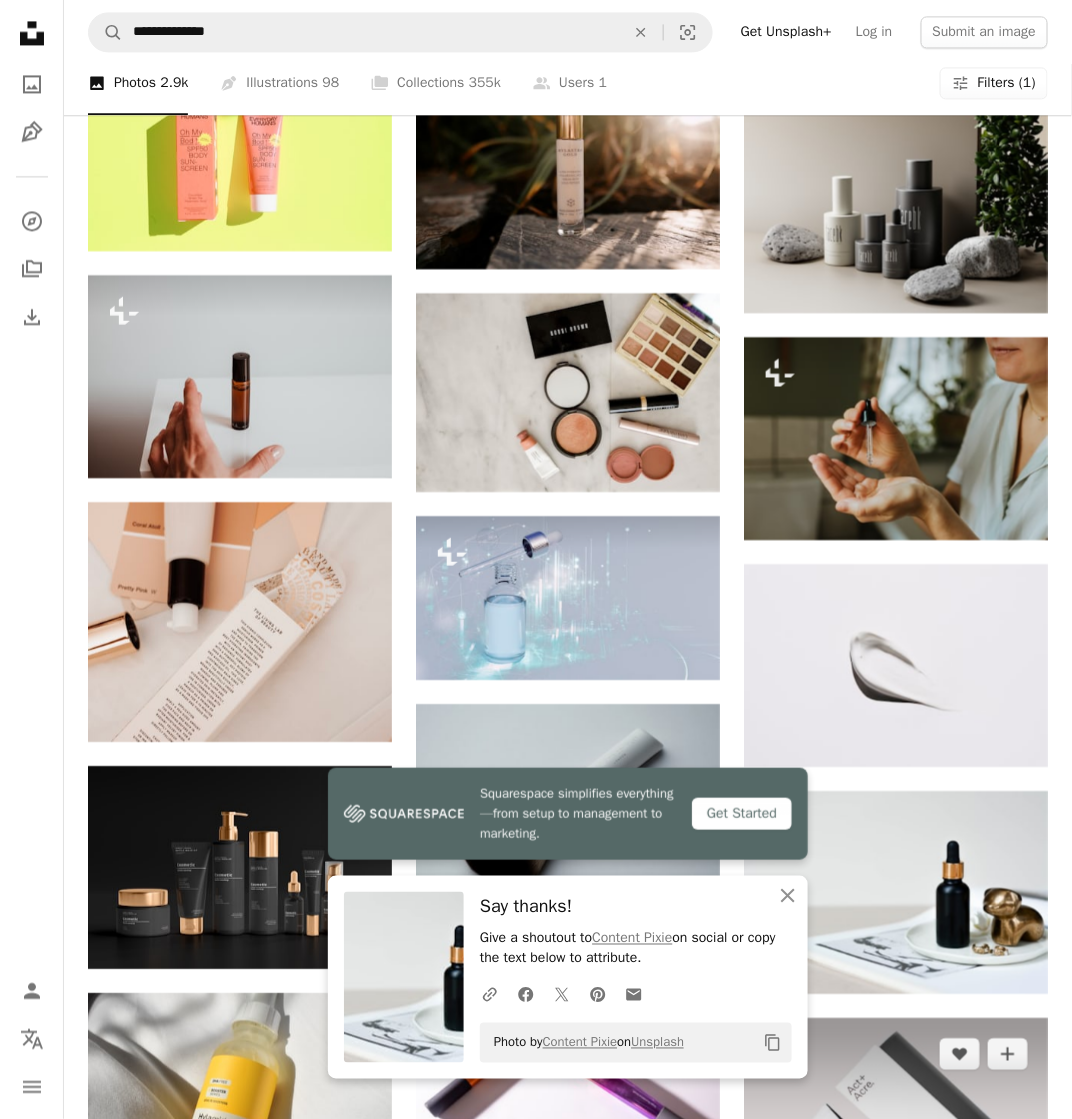 click at bounding box center (896, 1135) 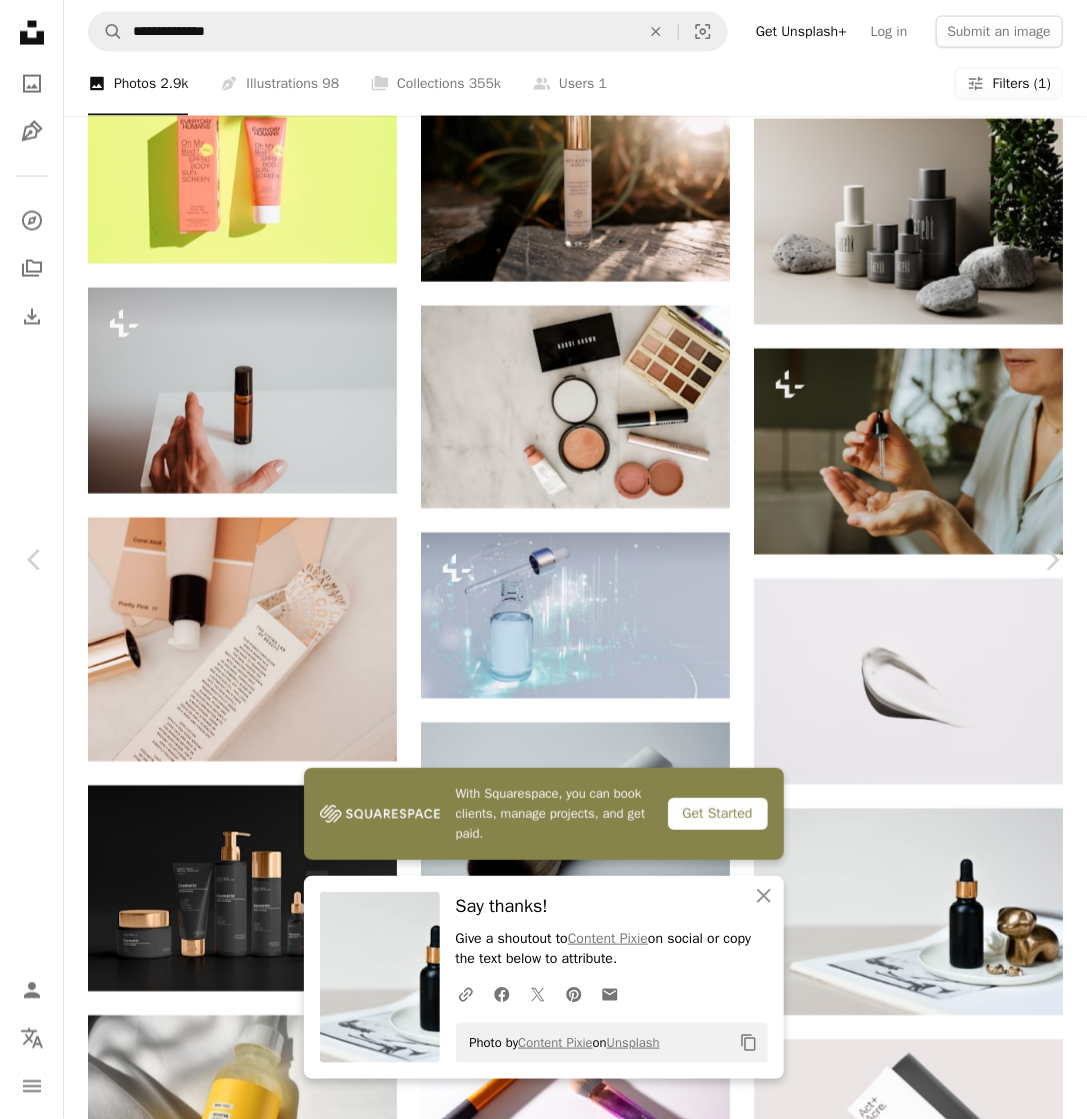 click on "Chevron down" 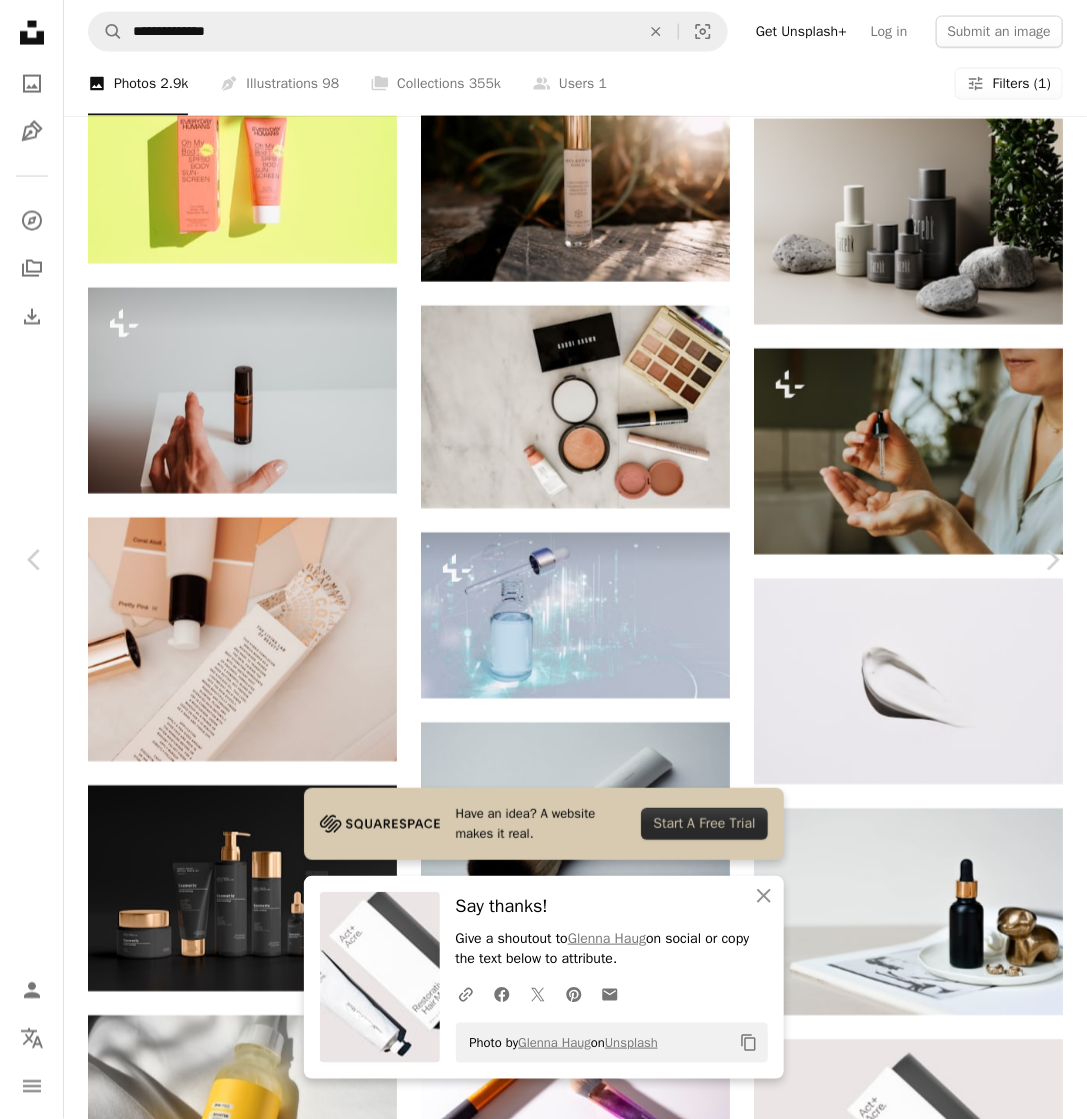click on "Say thanks! Give a shoutout to  [FIRST] [LAST]  on social or copy the text below to attribute. Photo by  [FIRST] [LAST]  on  Unsplash
Copy content ... Available for hire ... Published on  [DATE] ... Free to use under the  Unsplash License ..." at bounding box center [543, 4327] 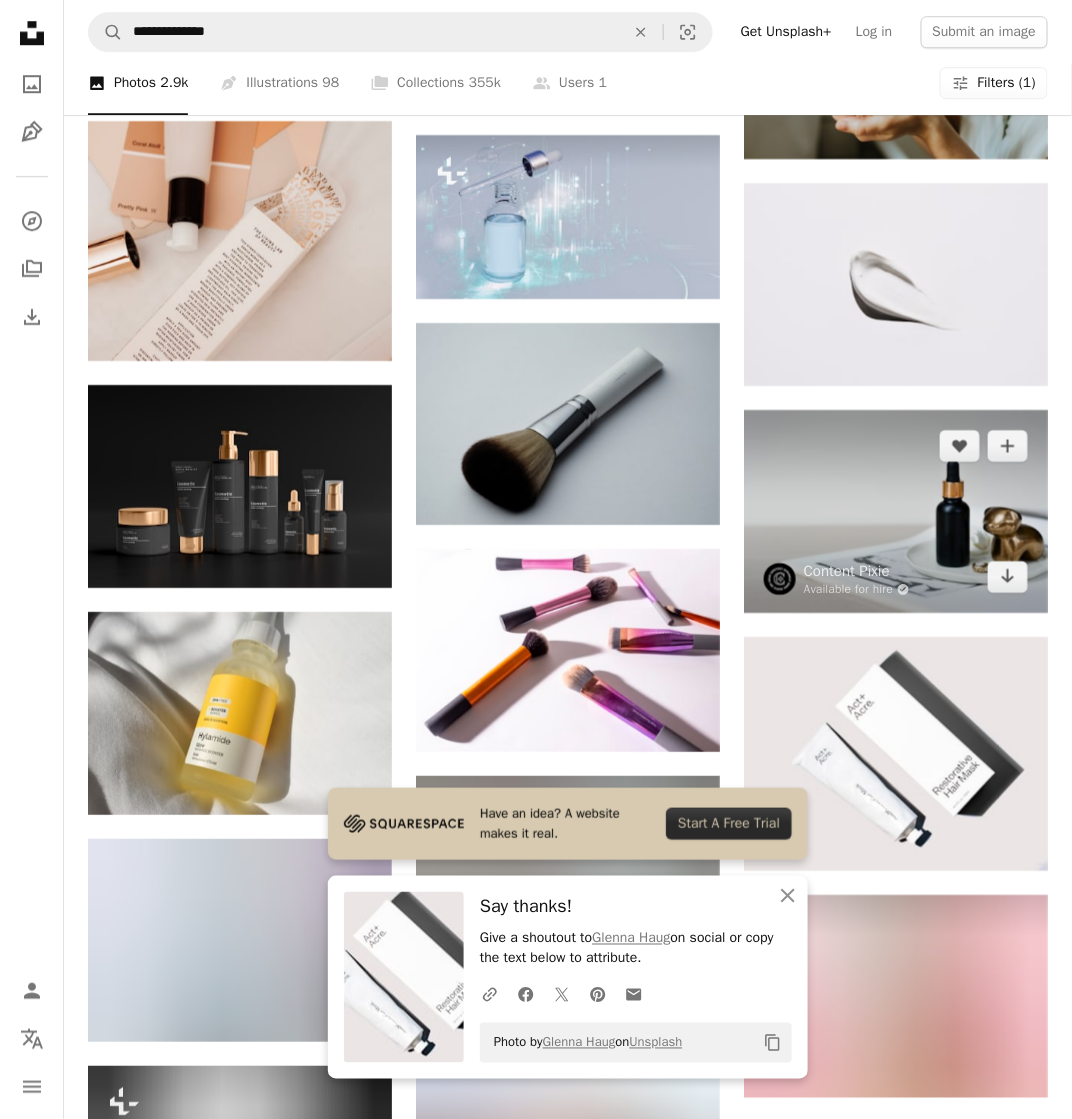 scroll, scrollTop: 1600, scrollLeft: 0, axis: vertical 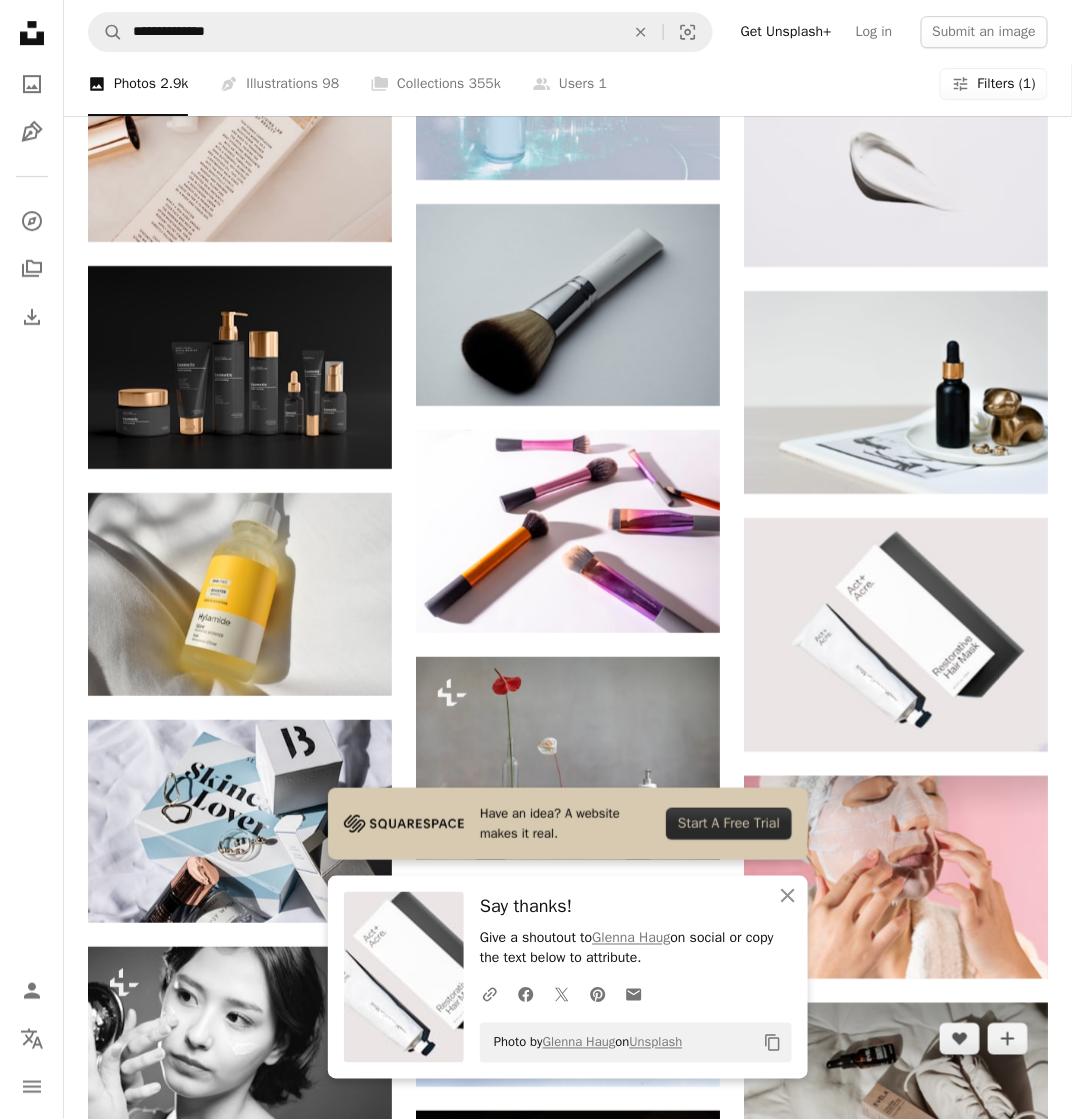 click at bounding box center (896, 1104) 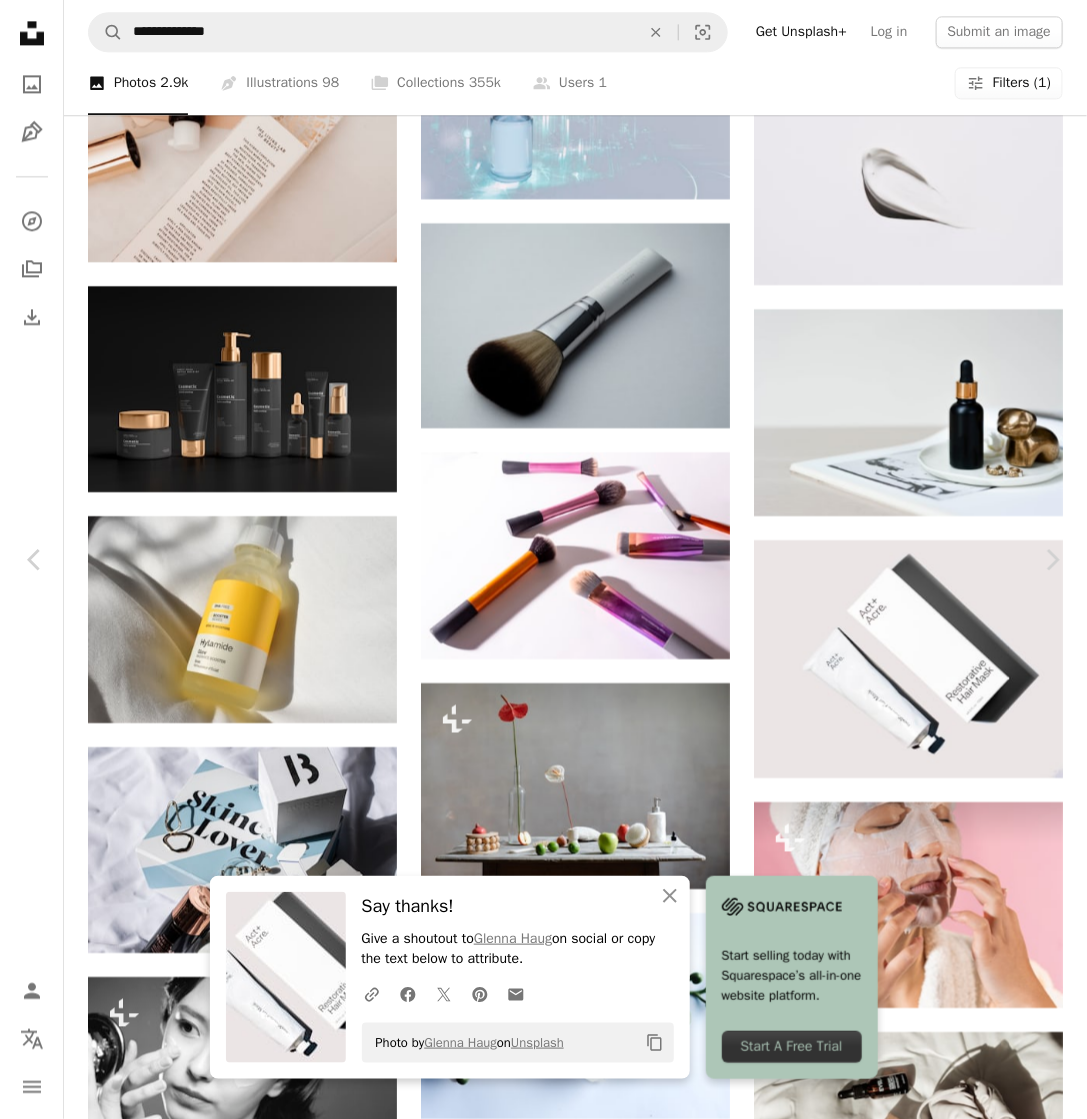 click on "Chevron down" 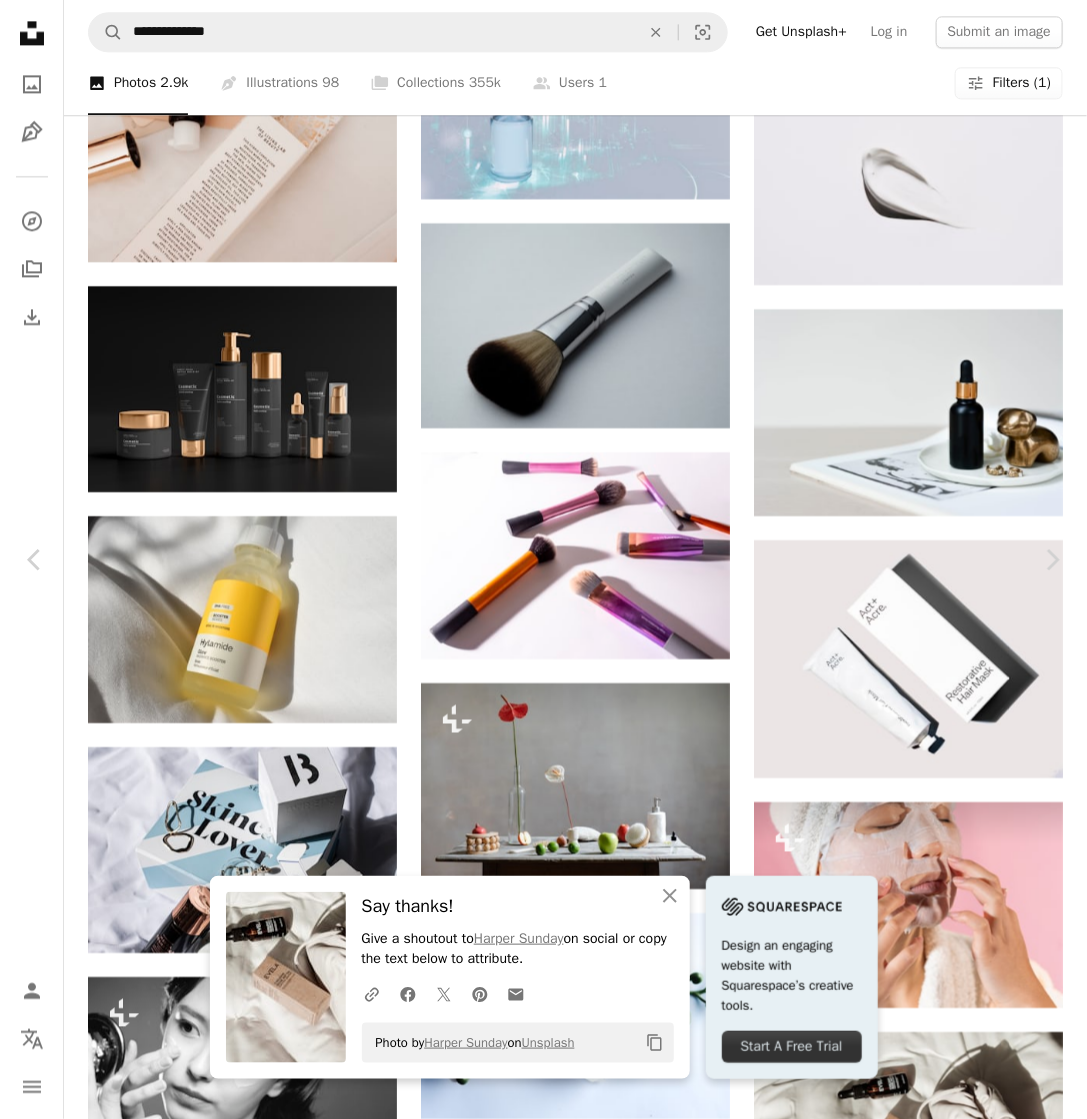 click on "Say thanks! Give a shoutout to  [FIRST] [LAST]  on social or copy the text below to attribute. Photo by  [FIRST] [LAST]  on  Unsplash
Copy content Design an engaging website with Squarespace’s creative tools. Start A Free Trial [FIRST] [LAST] Available for hire ... Published on  [DATE] ... Free to use under the  Unsplash License ..." at bounding box center (543, 3828) 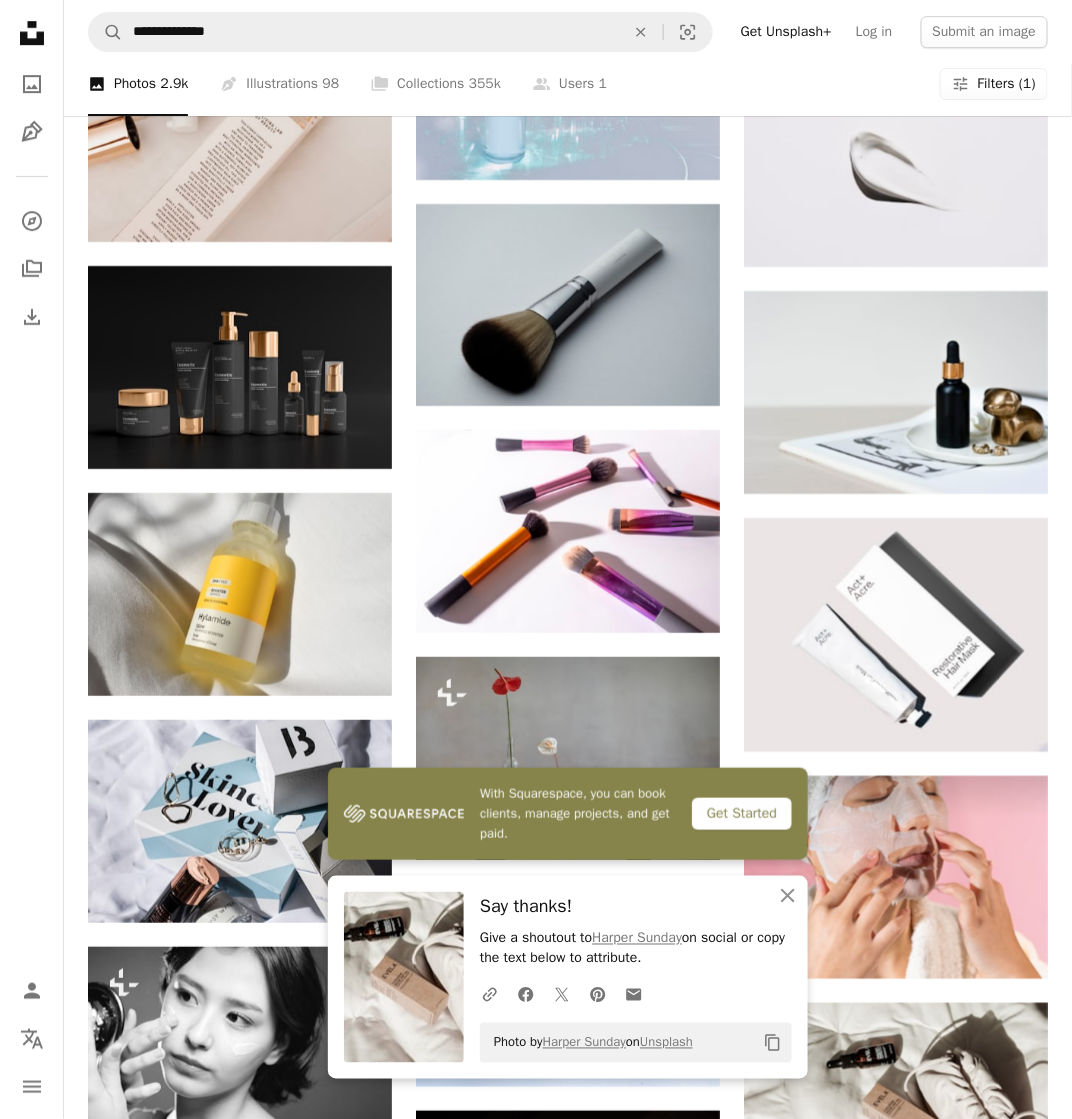 click at bounding box center (896, 1331) 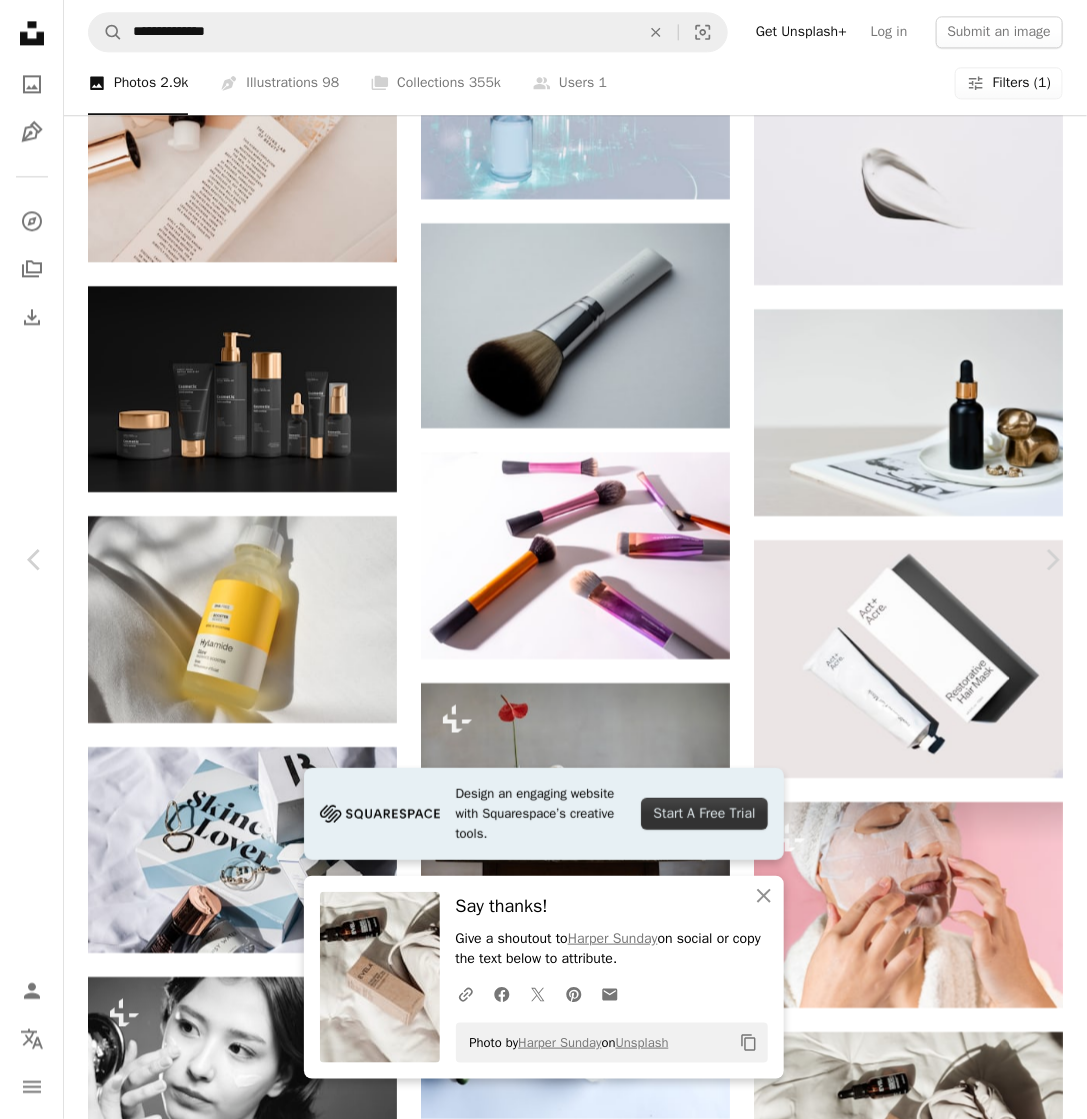 click on "Chevron down" 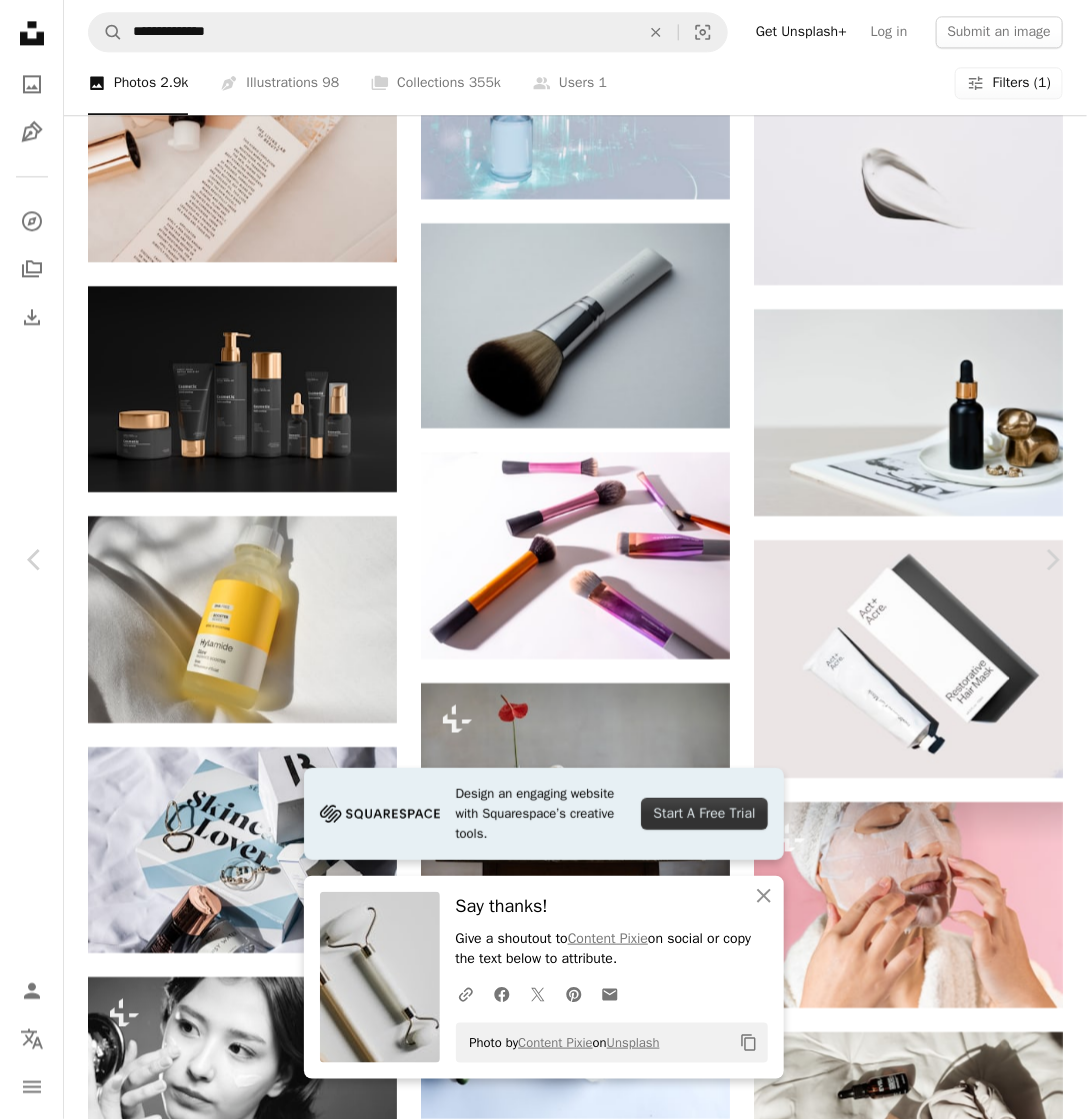 click on "Say thanks! Give a shoutout to  [FIRST] [LAST]  on social or copy the text below to attribute. Photo by  [FIRST] [LAST]  on  Unsplash
Copy content ... Available for hire ... A map marker [CITY] [STATE] Published on  [DATE] ... Free to use under the  Unsplash License ..." at bounding box center [543, 3828] 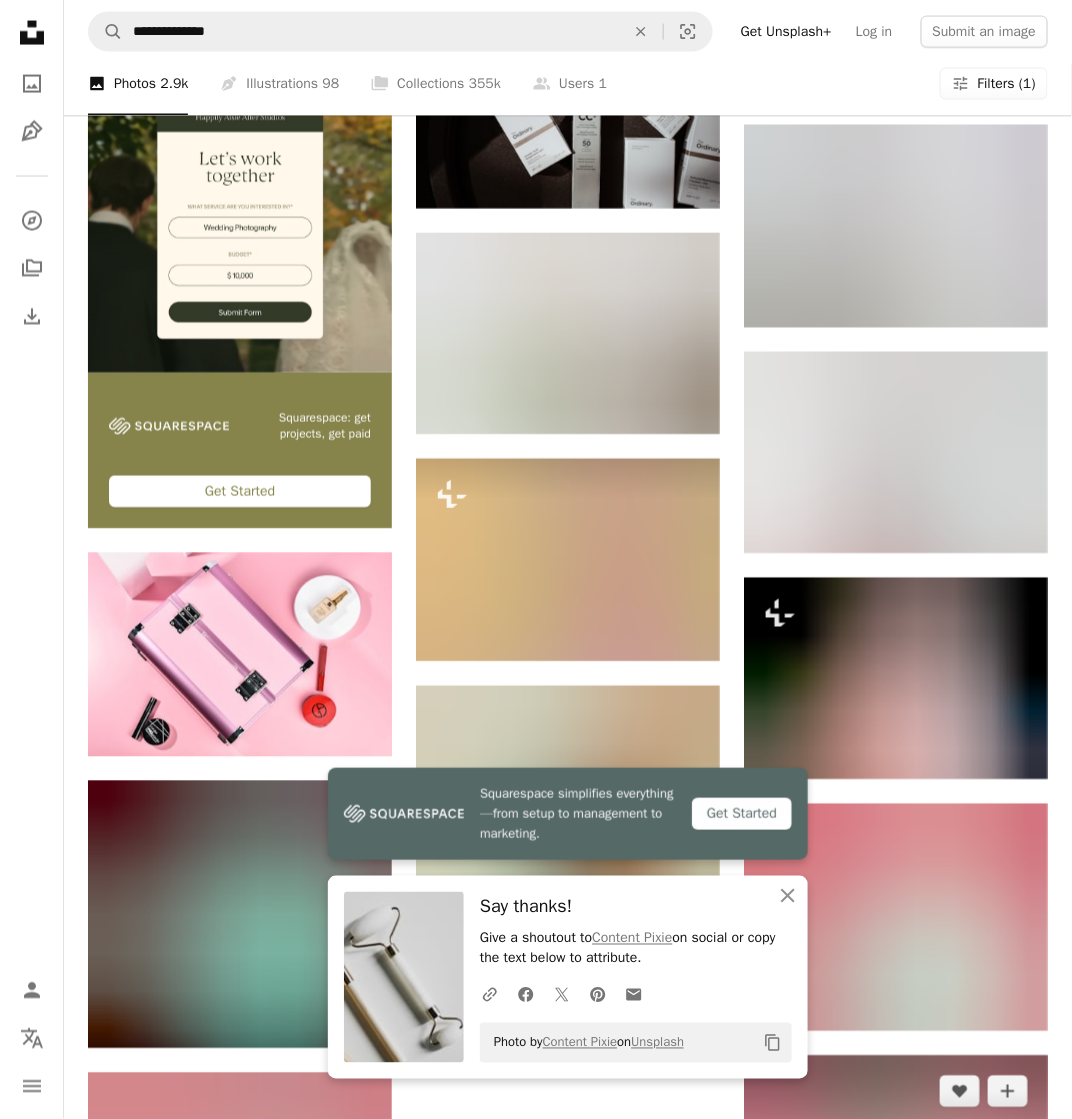 scroll, scrollTop: 2708, scrollLeft: 0, axis: vertical 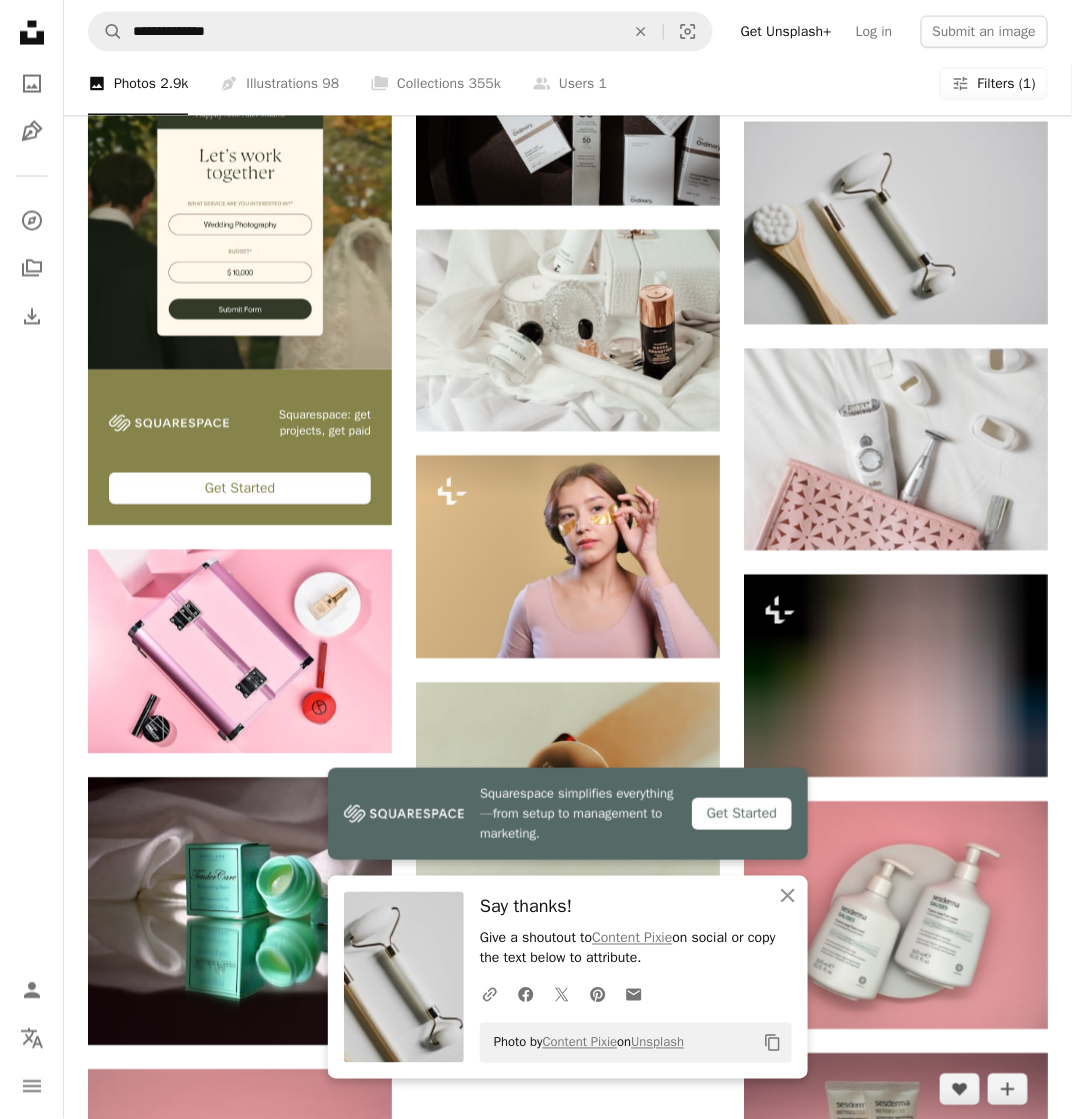 click at bounding box center [896, 1168] 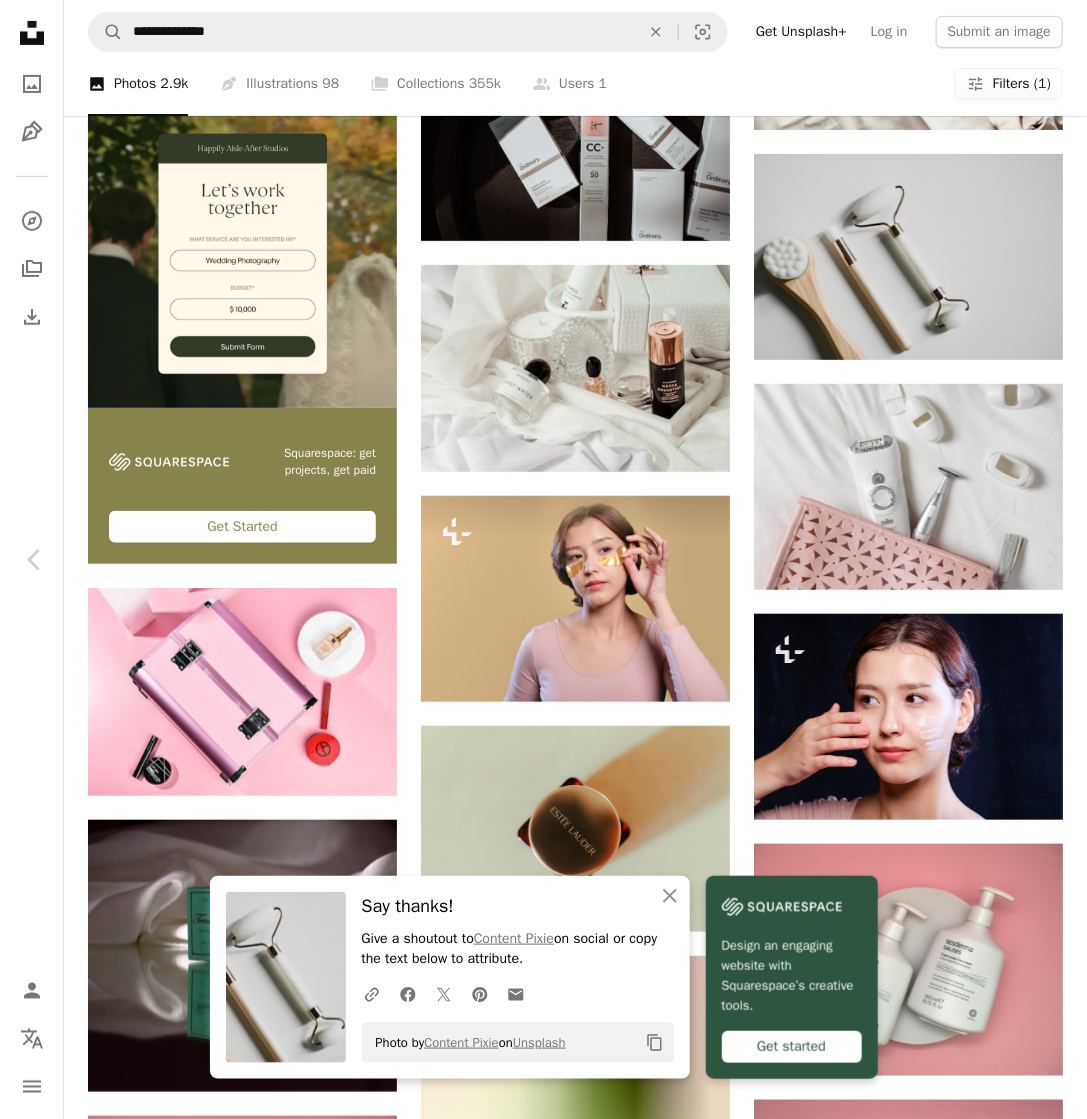 click on "Chevron down" 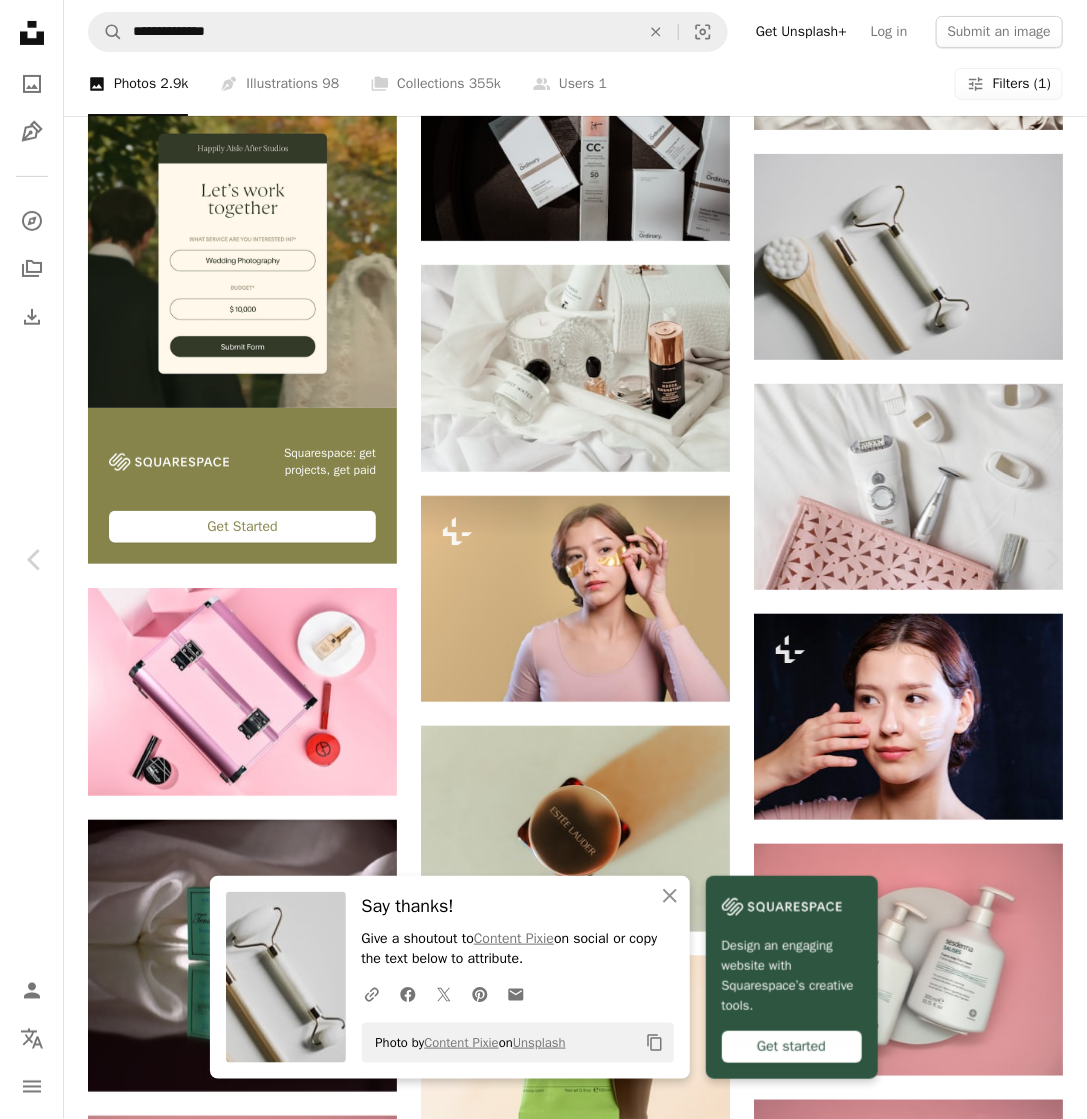 click on "Original Size" at bounding box center [818, 4516] 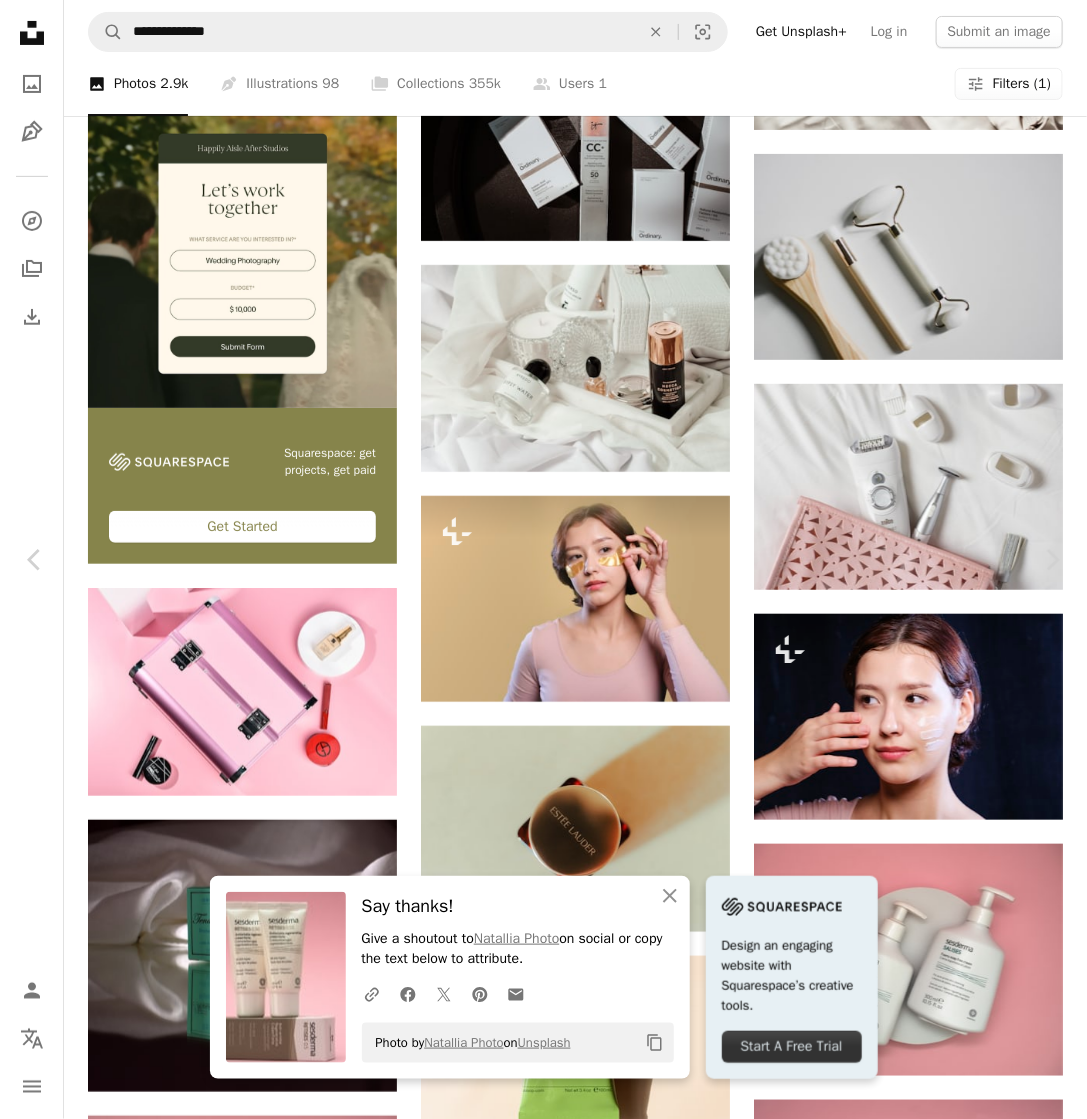 click on "Say thanks! Give a shoutout to  [FIRST] [LAST]  on social or copy the text below to attribute. Photo by  [FIRST] [LAST]  on  Unsplash
Copy content Design an engaging website with Squarespace’s creative tools. Start A Free Trial [FIRST] [LAST] Available for hire ... Published on  [DATE] ... Free to use under the  Unsplash License ..." at bounding box center (543, 4854) 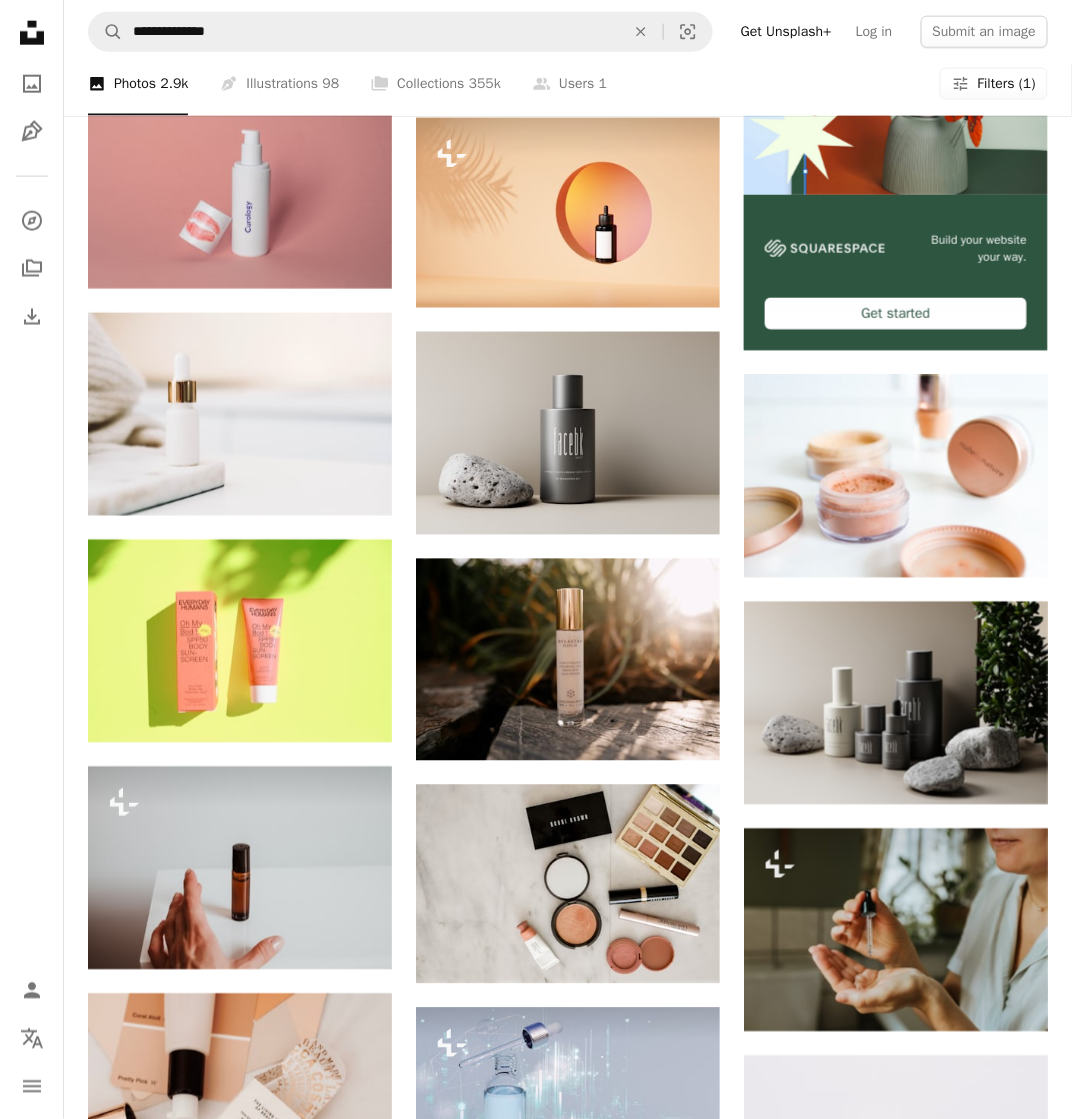 scroll, scrollTop: 0, scrollLeft: 0, axis: both 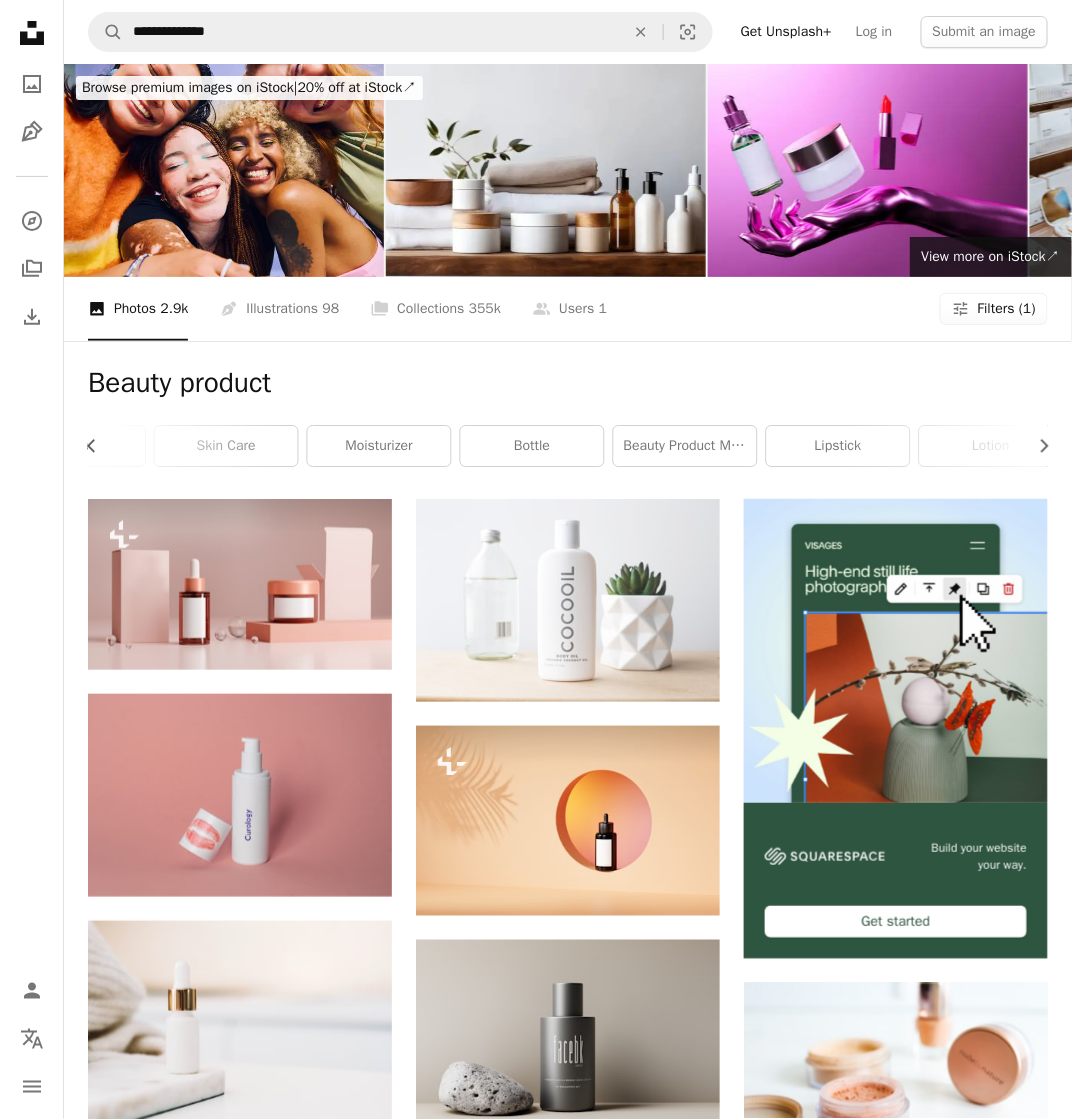 click on "Beauty product" at bounding box center (568, 383) 